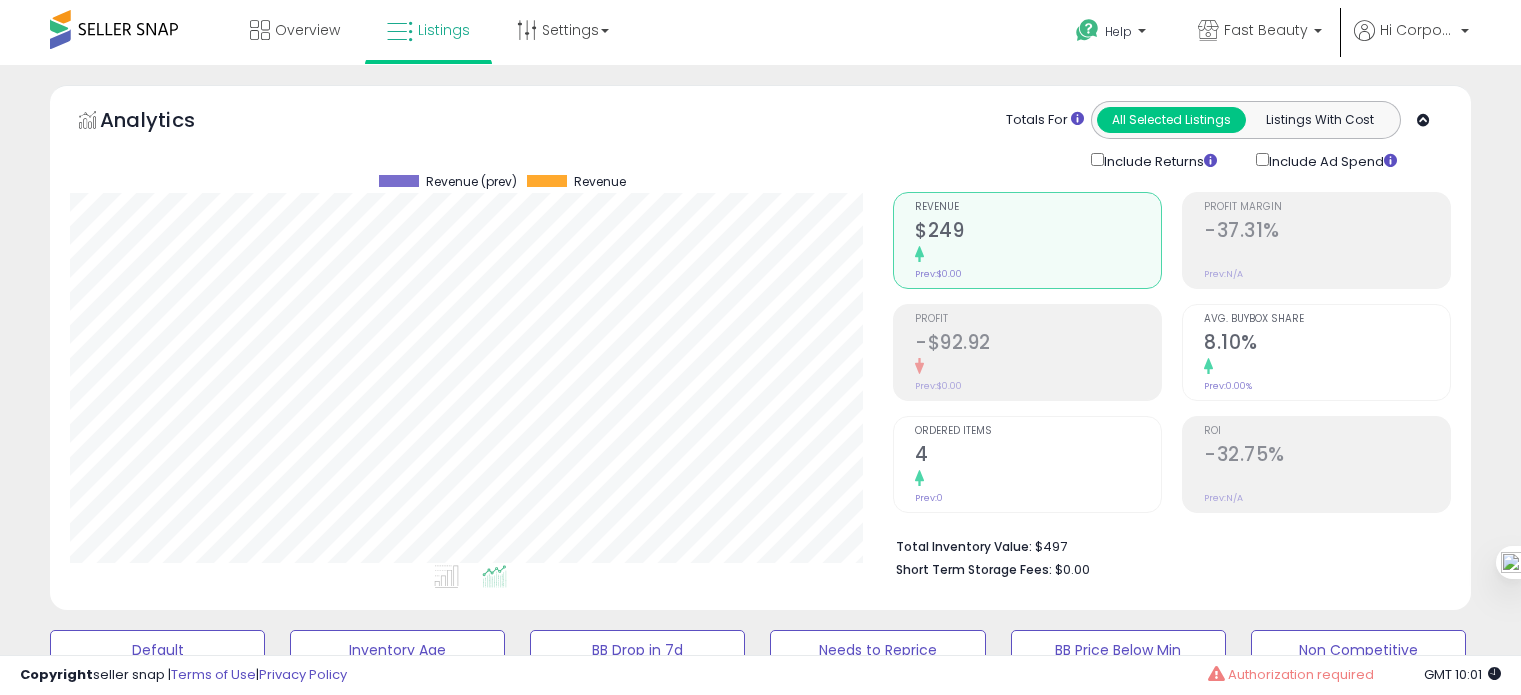 scroll, scrollTop: 828, scrollLeft: 0, axis: vertical 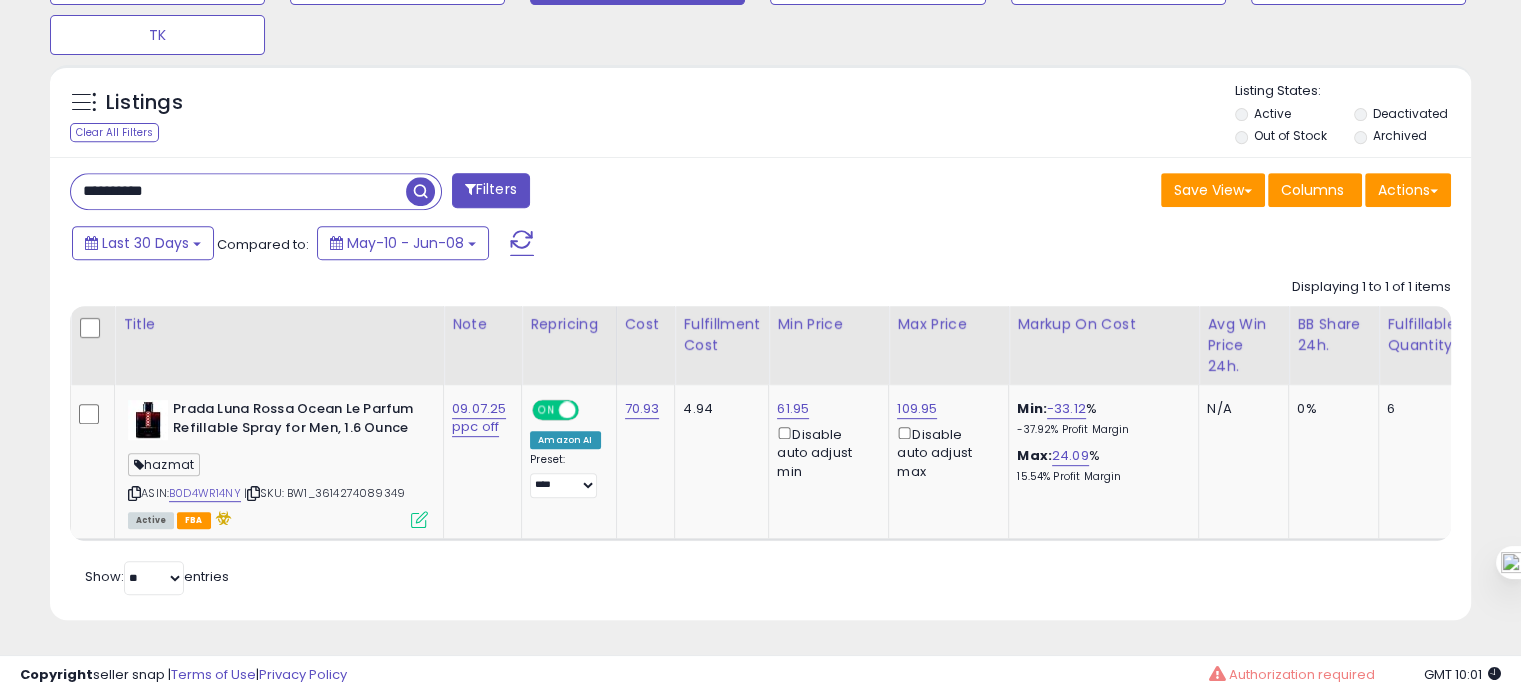 click on "**********" at bounding box center [238, 191] 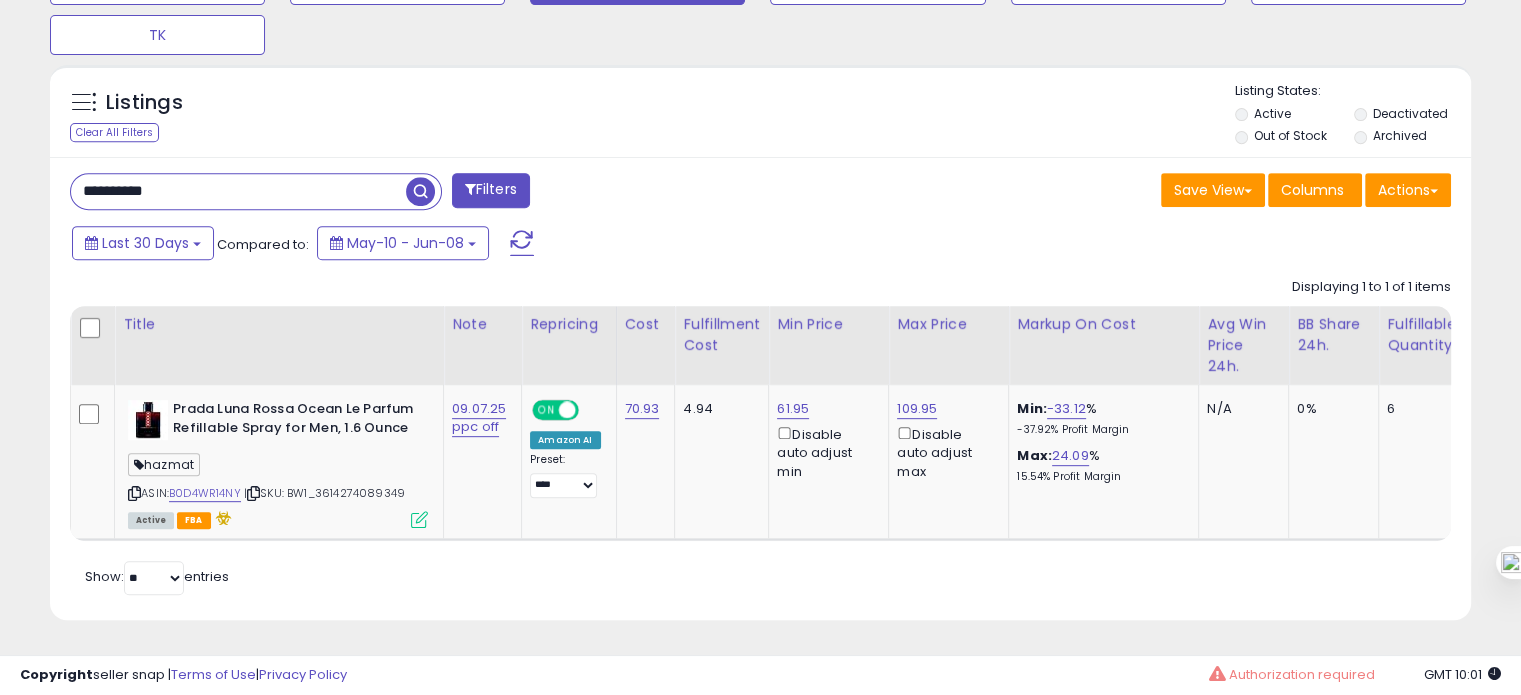 click on "**********" at bounding box center [238, 191] 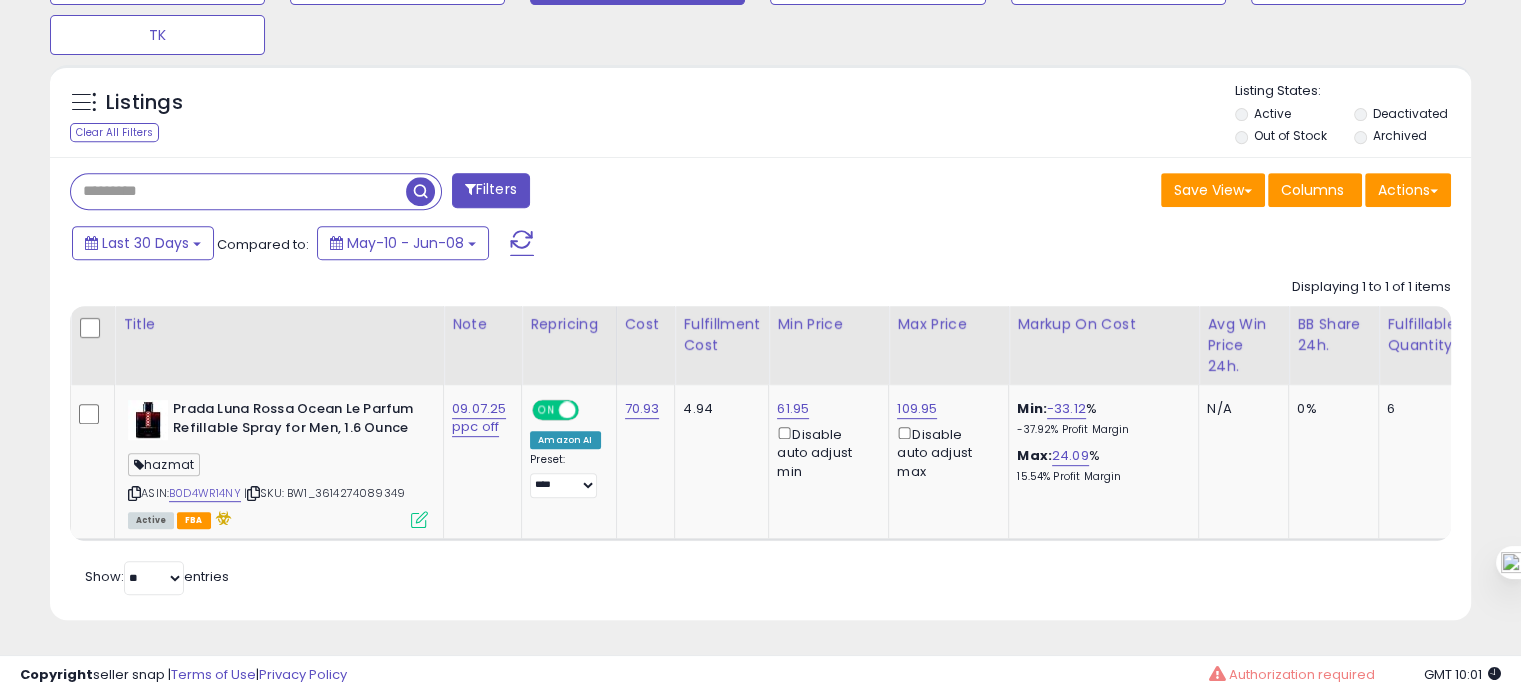 type 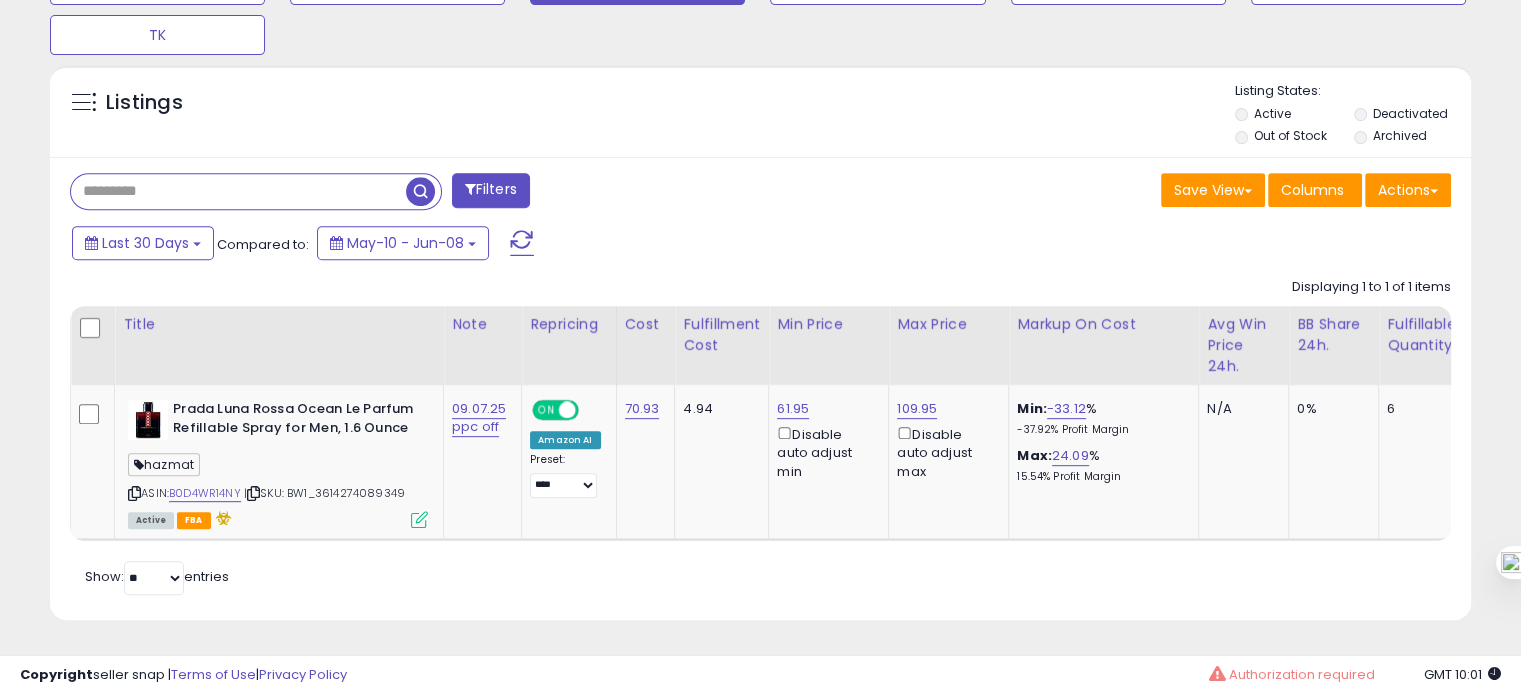 scroll, scrollTop: 999589, scrollLeft: 999168, axis: both 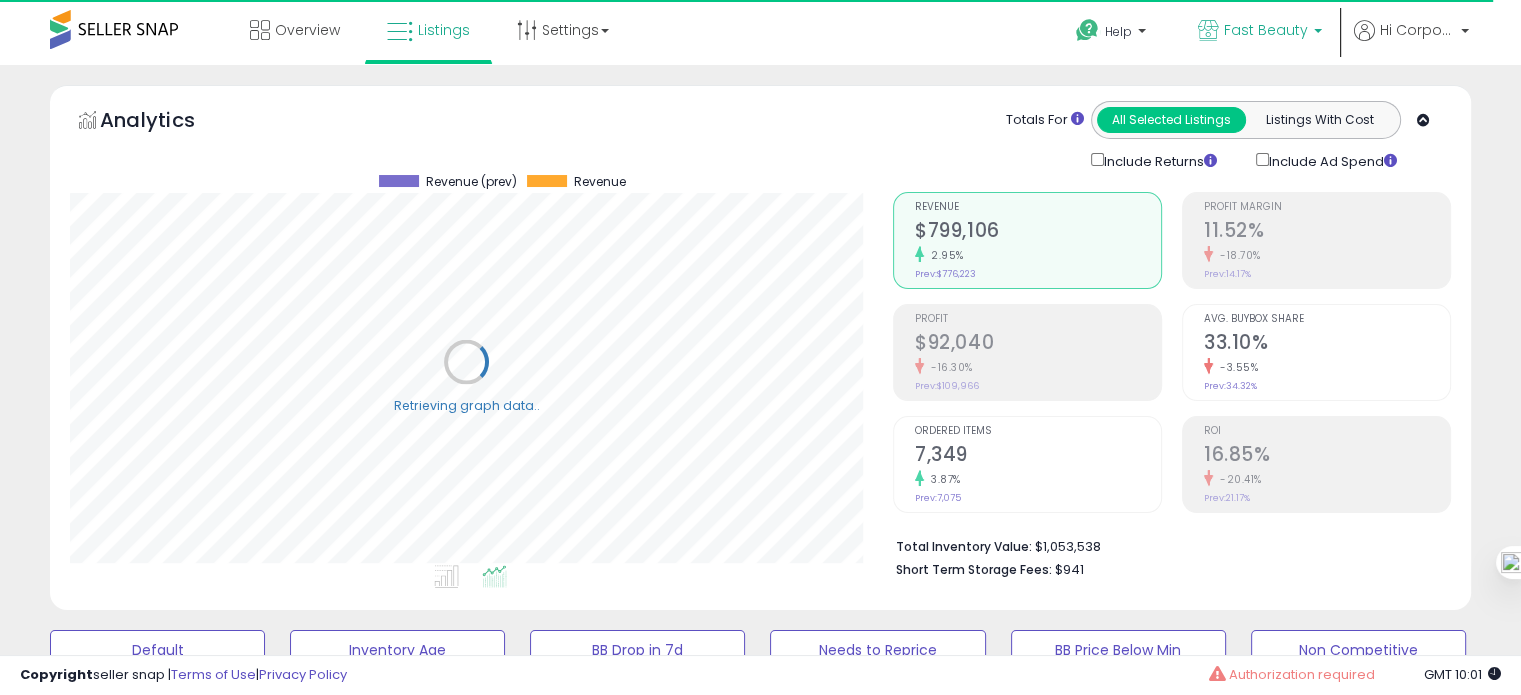 click on "Fast Beauty" at bounding box center (1266, 30) 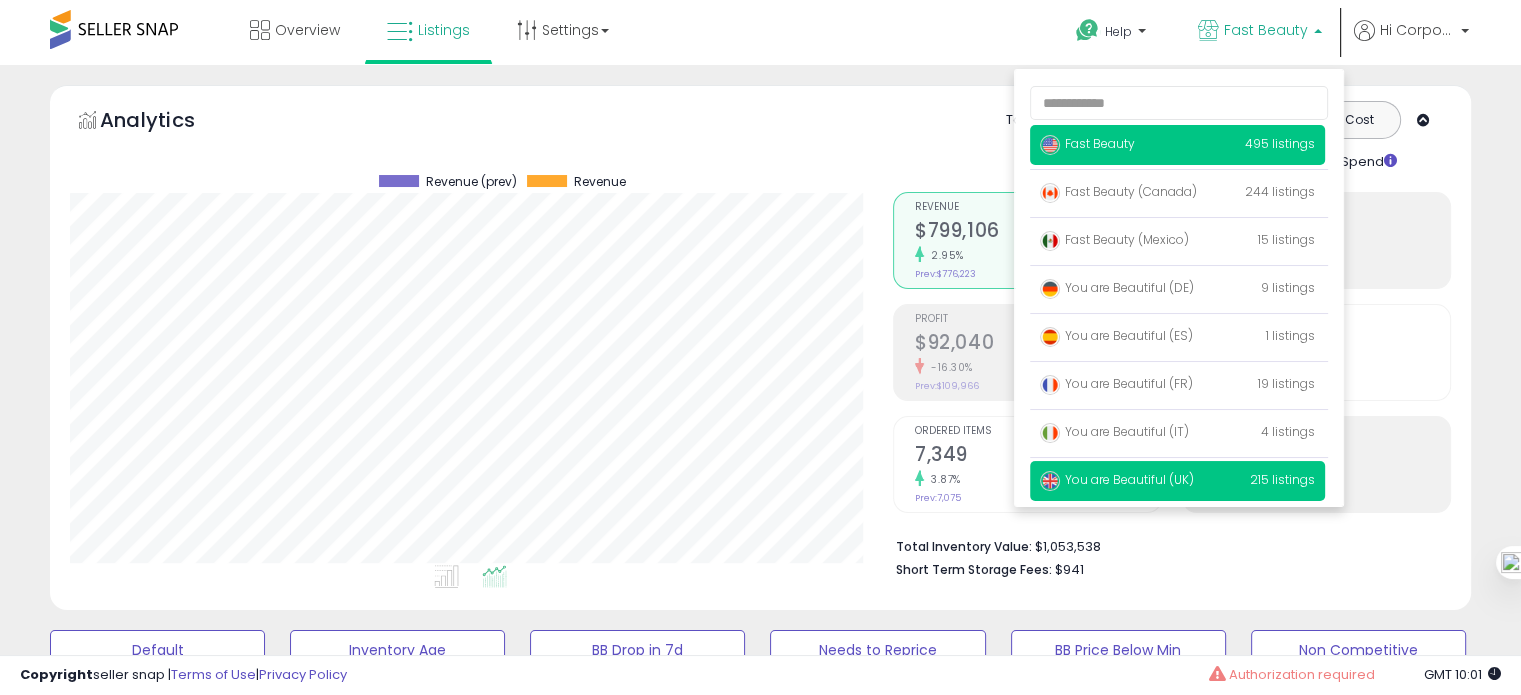 scroll, scrollTop: 999589, scrollLeft: 999176, axis: both 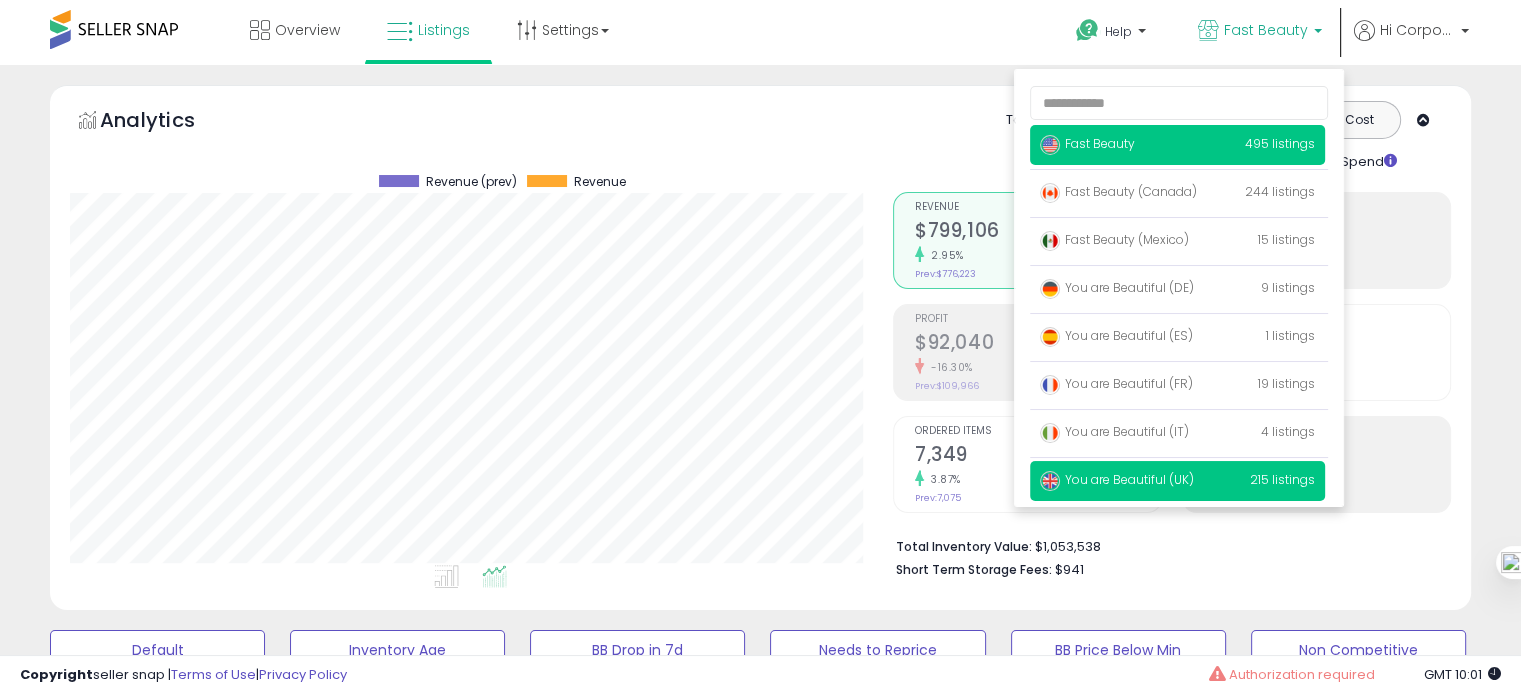click on "You are Beautiful (UK)" at bounding box center [1087, 143] 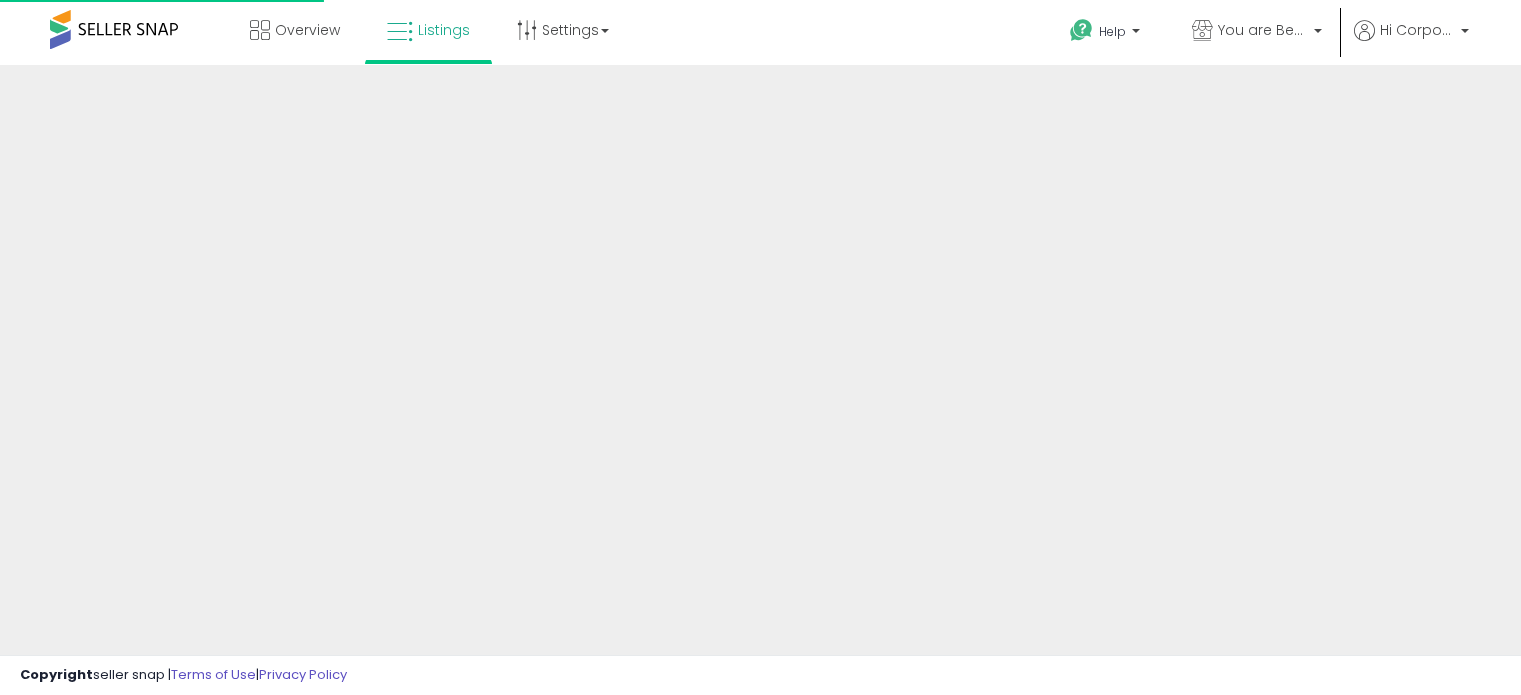 scroll, scrollTop: 0, scrollLeft: 0, axis: both 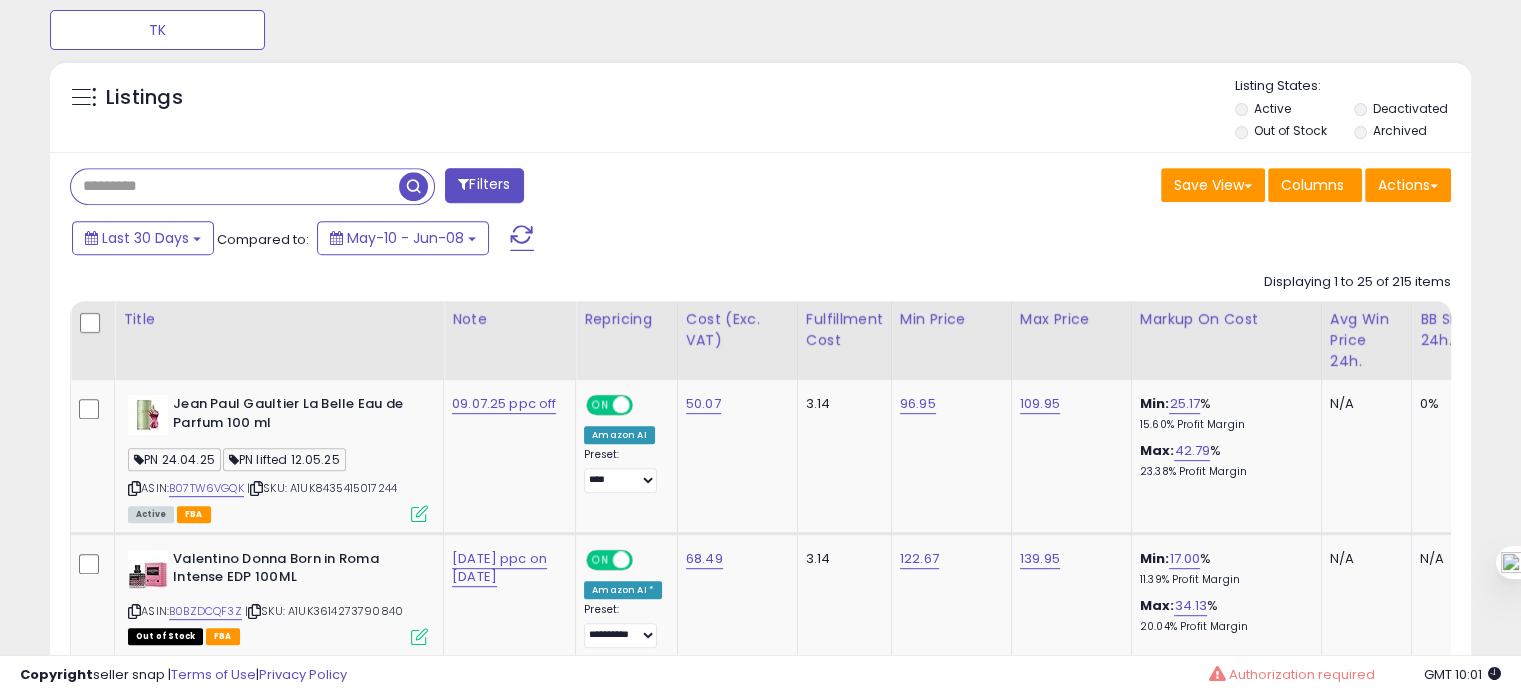 click at bounding box center (235, 186) 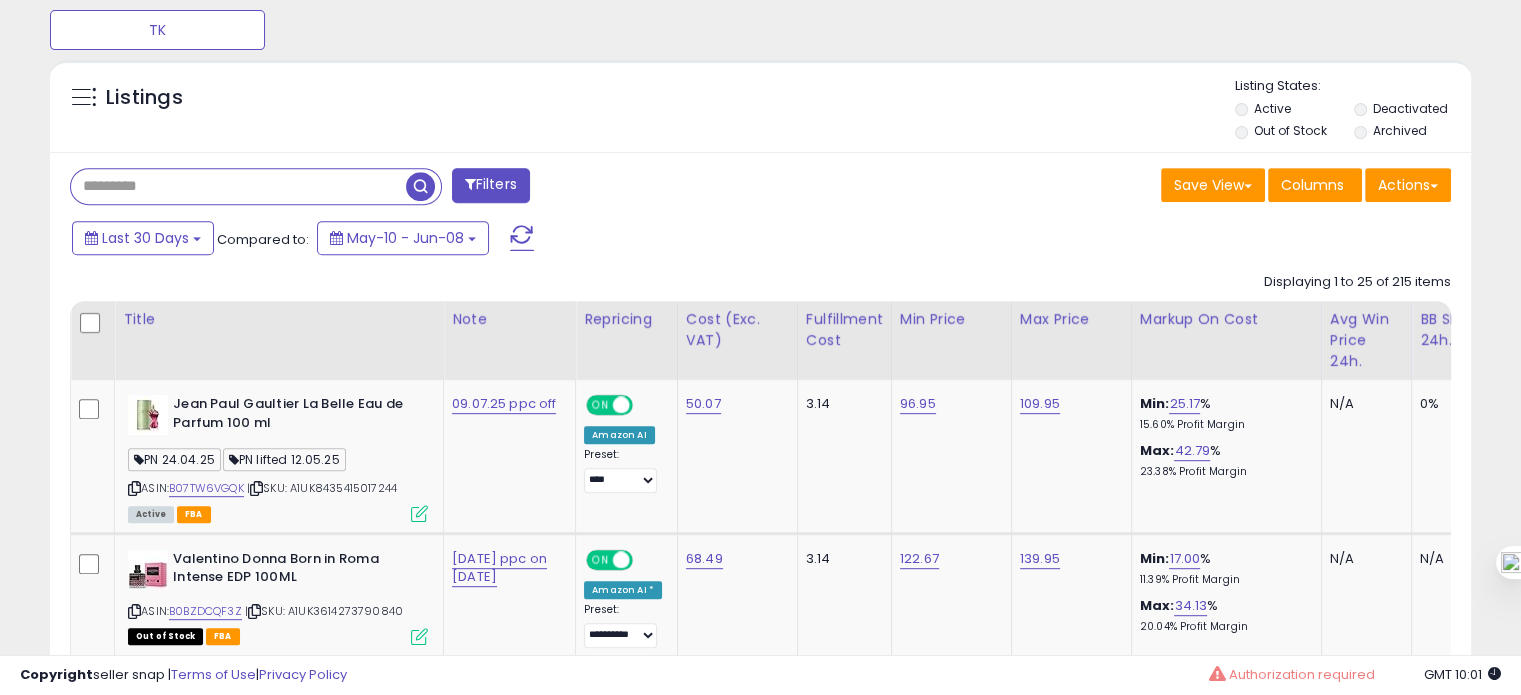 paste on "**********" 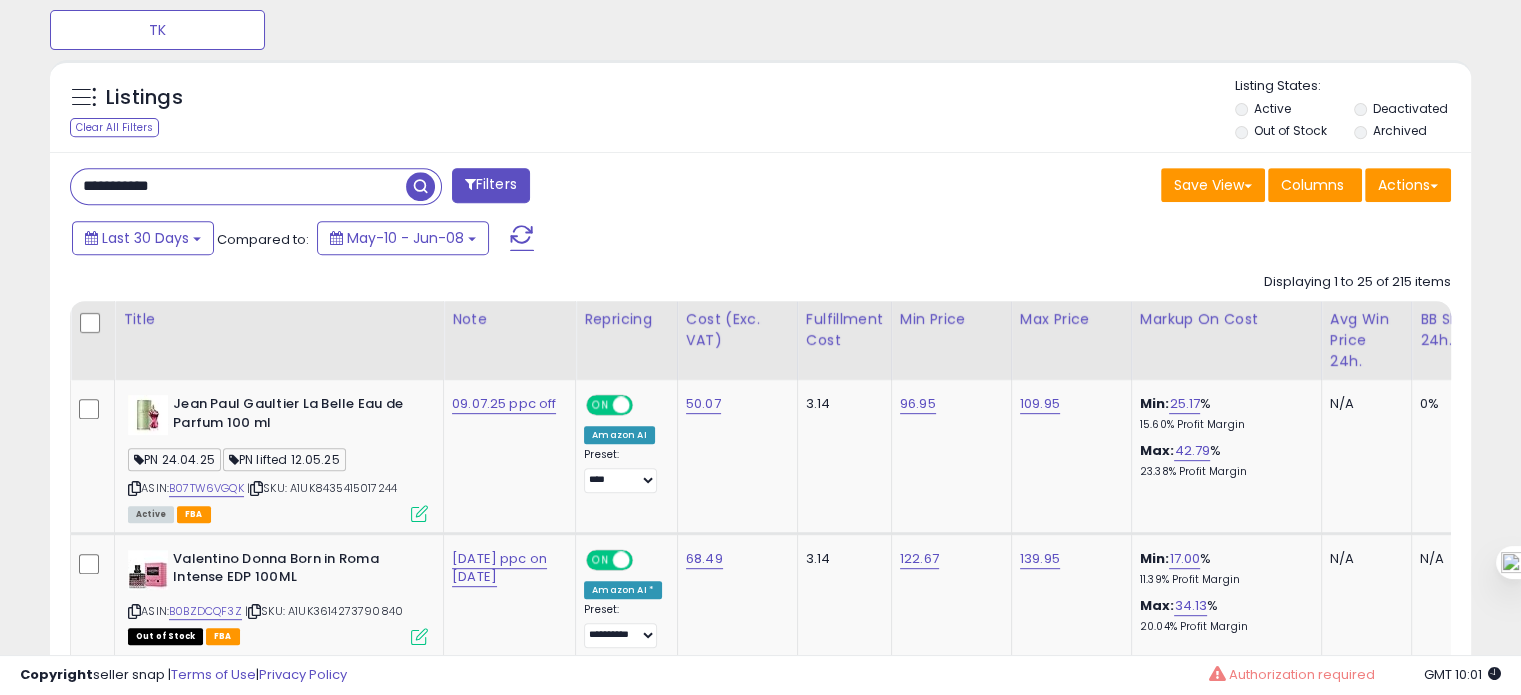 type on "**********" 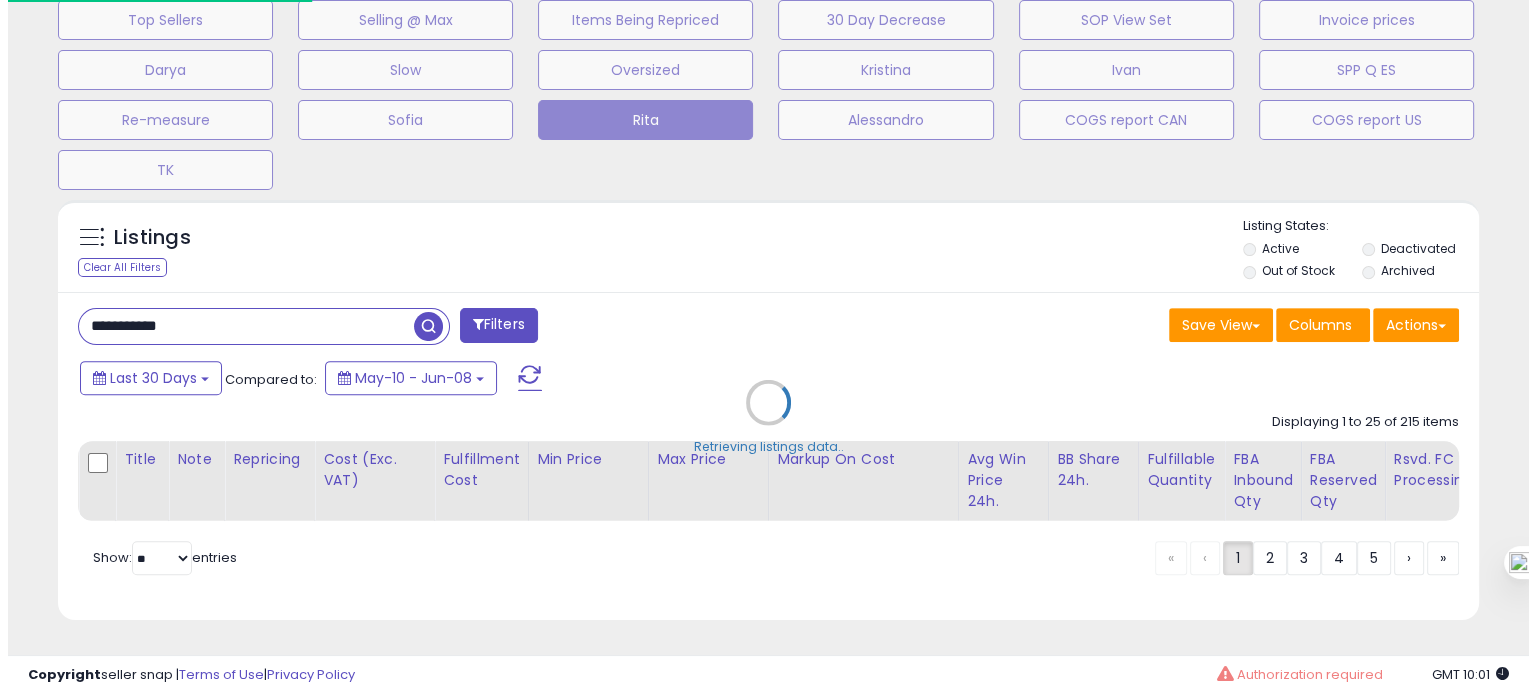 scroll, scrollTop: 693, scrollLeft: 0, axis: vertical 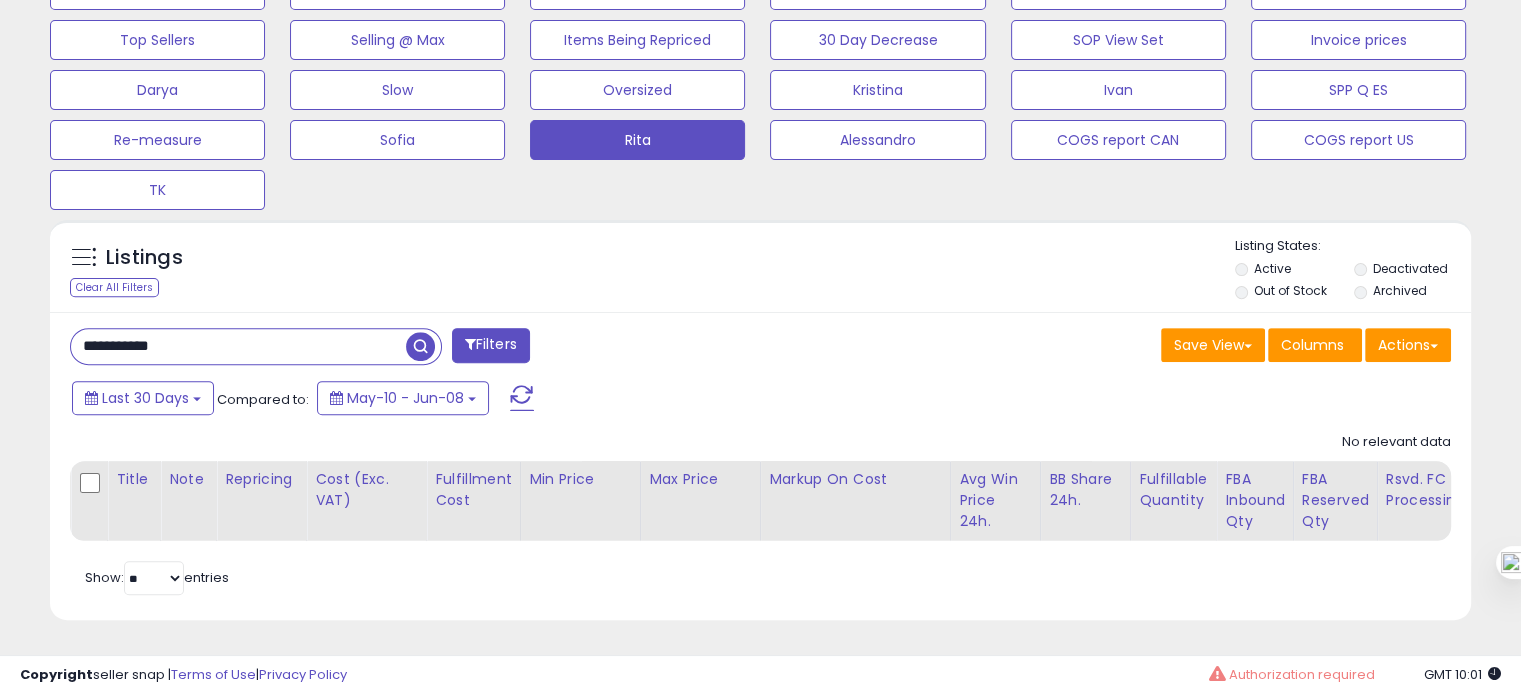 click on "**********" at bounding box center [238, 346] 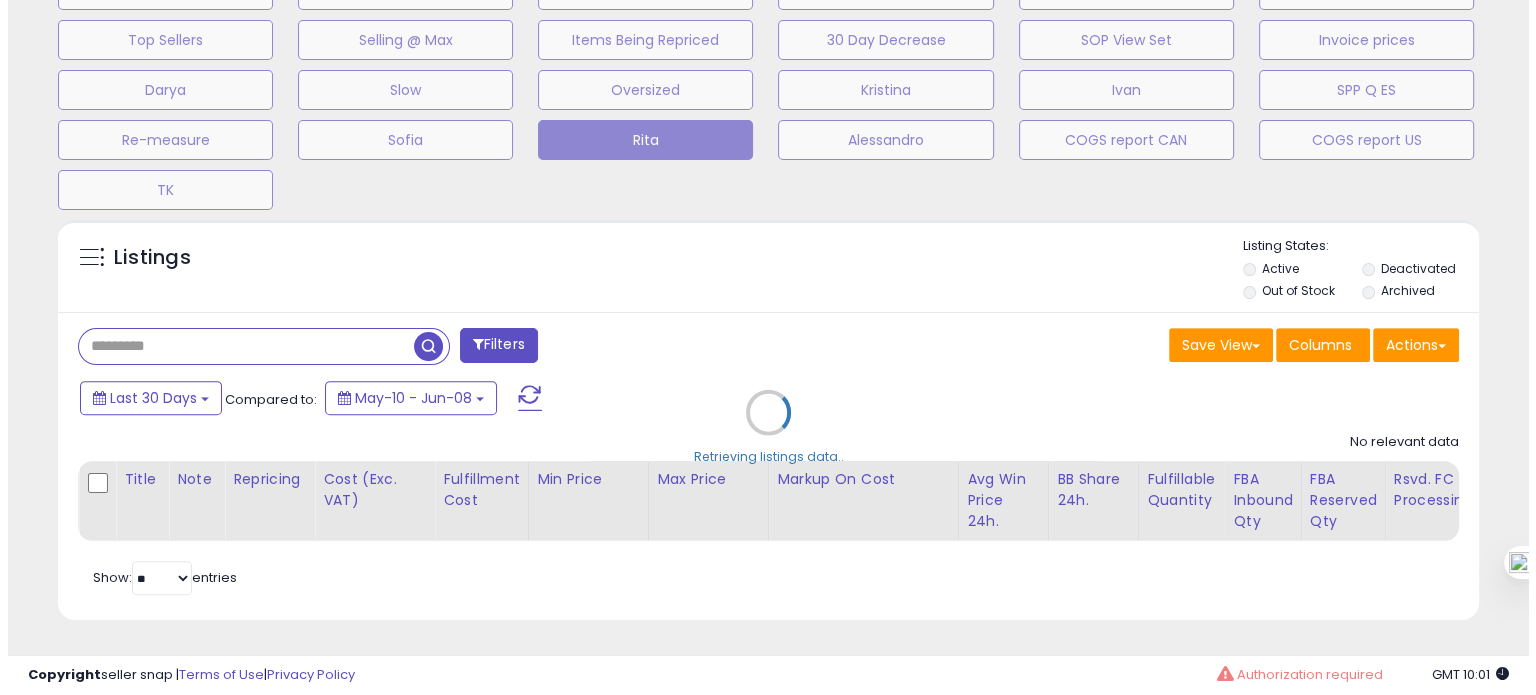 scroll, scrollTop: 999589, scrollLeft: 999168, axis: both 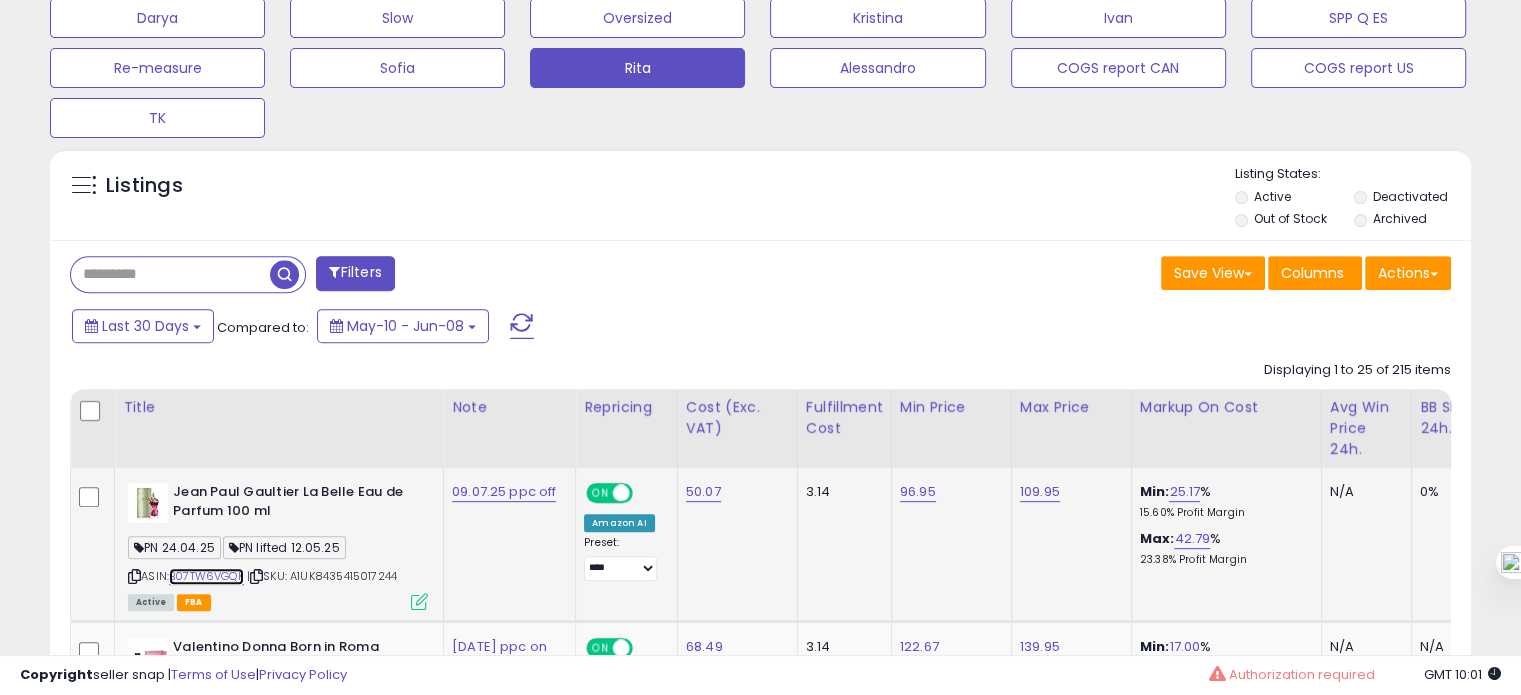 click on "B07TW6VGQK" at bounding box center [206, 576] 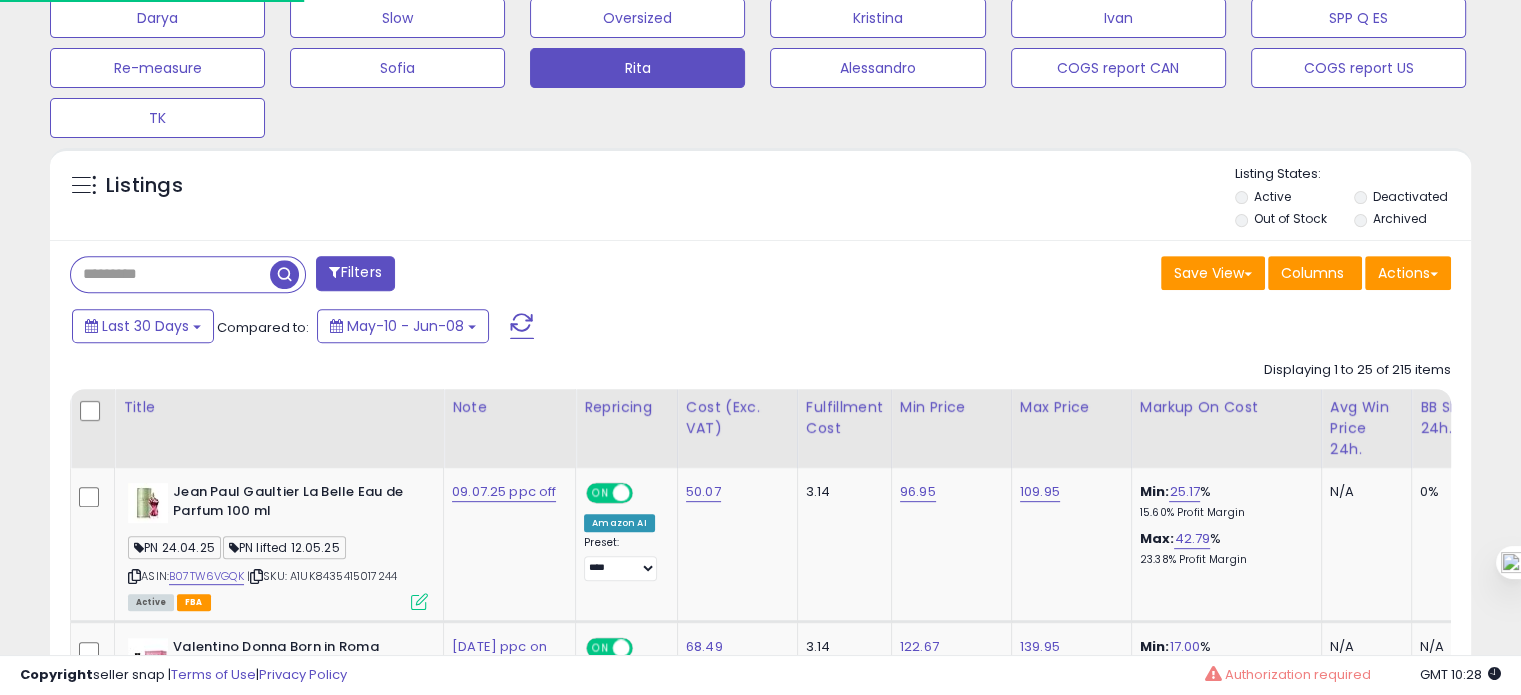 click on "Filters
Save View
Save As New View
Update Current View
Columns" at bounding box center (760, 2089) 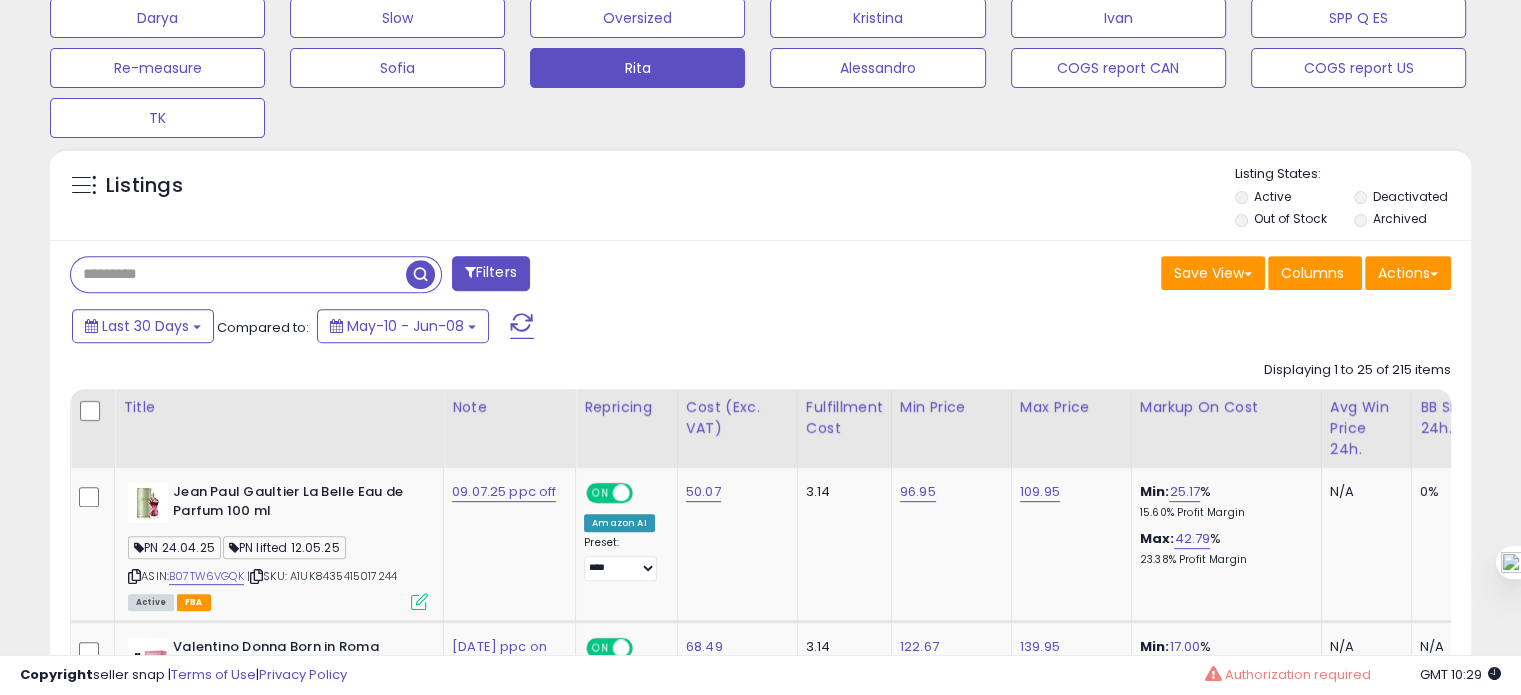 click at bounding box center (238, 274) 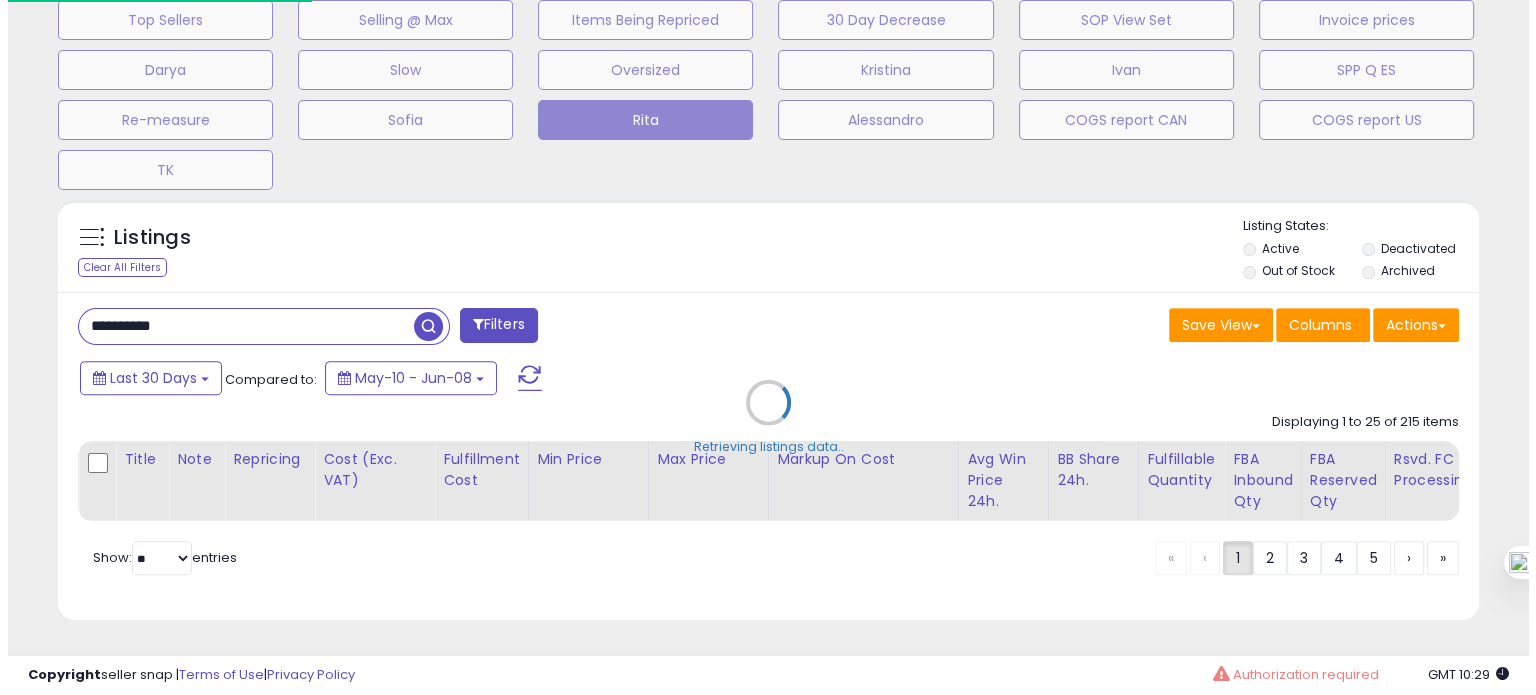 scroll, scrollTop: 693, scrollLeft: 0, axis: vertical 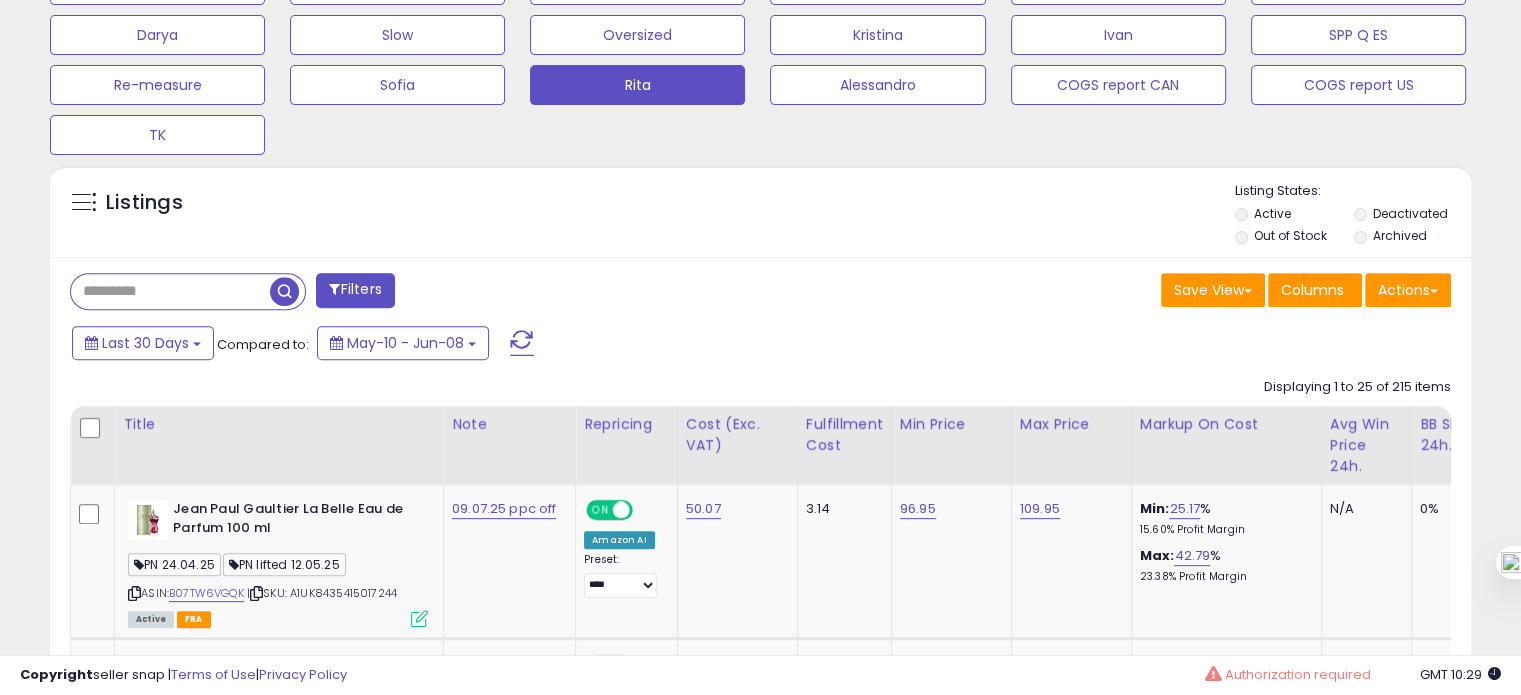 click at bounding box center (170, 291) 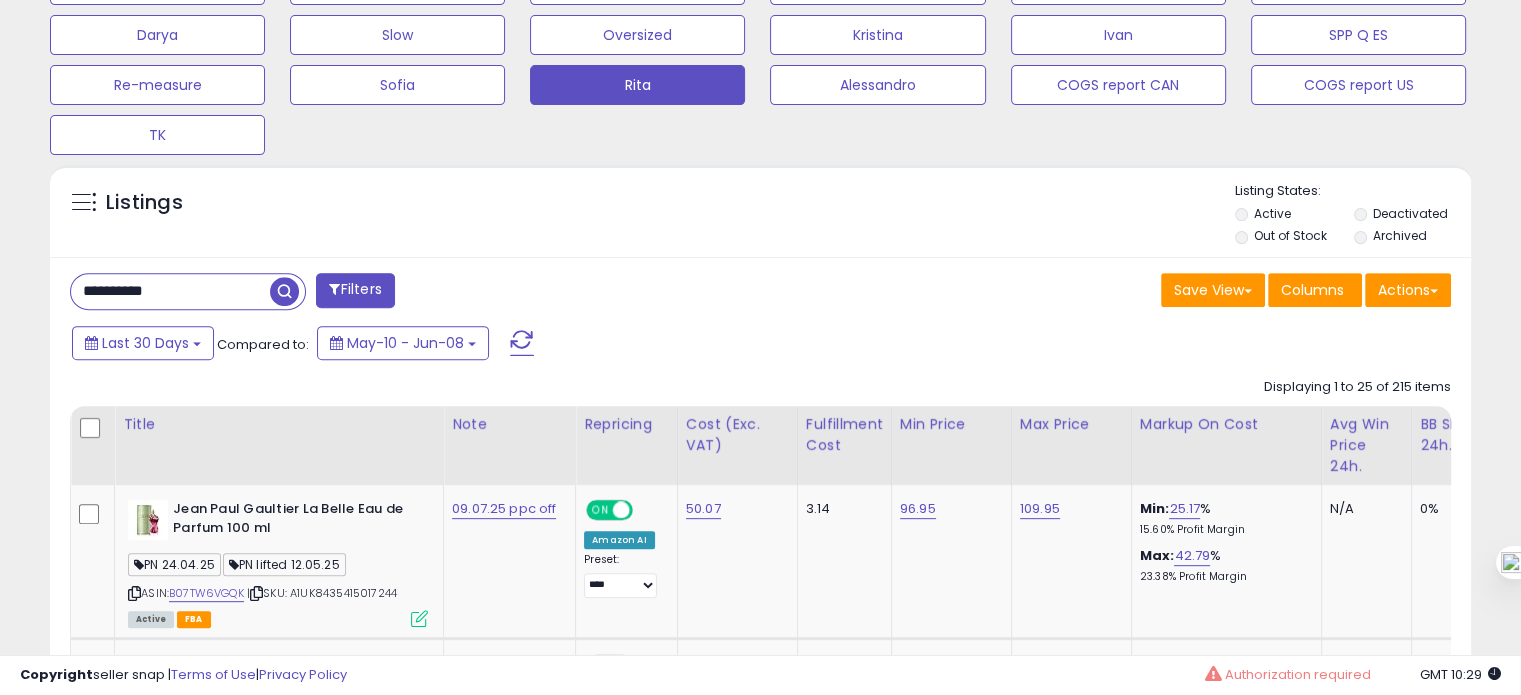 type on "**********" 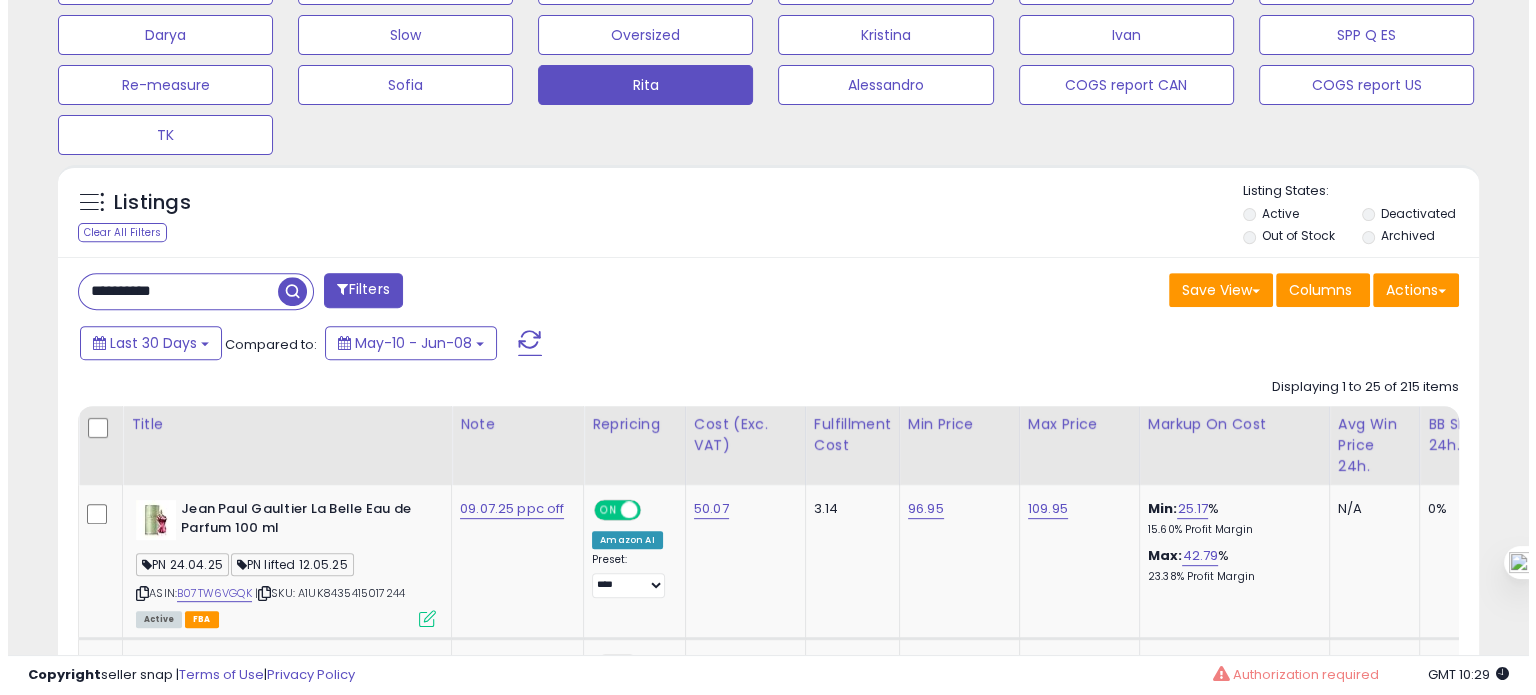 scroll, scrollTop: 693, scrollLeft: 0, axis: vertical 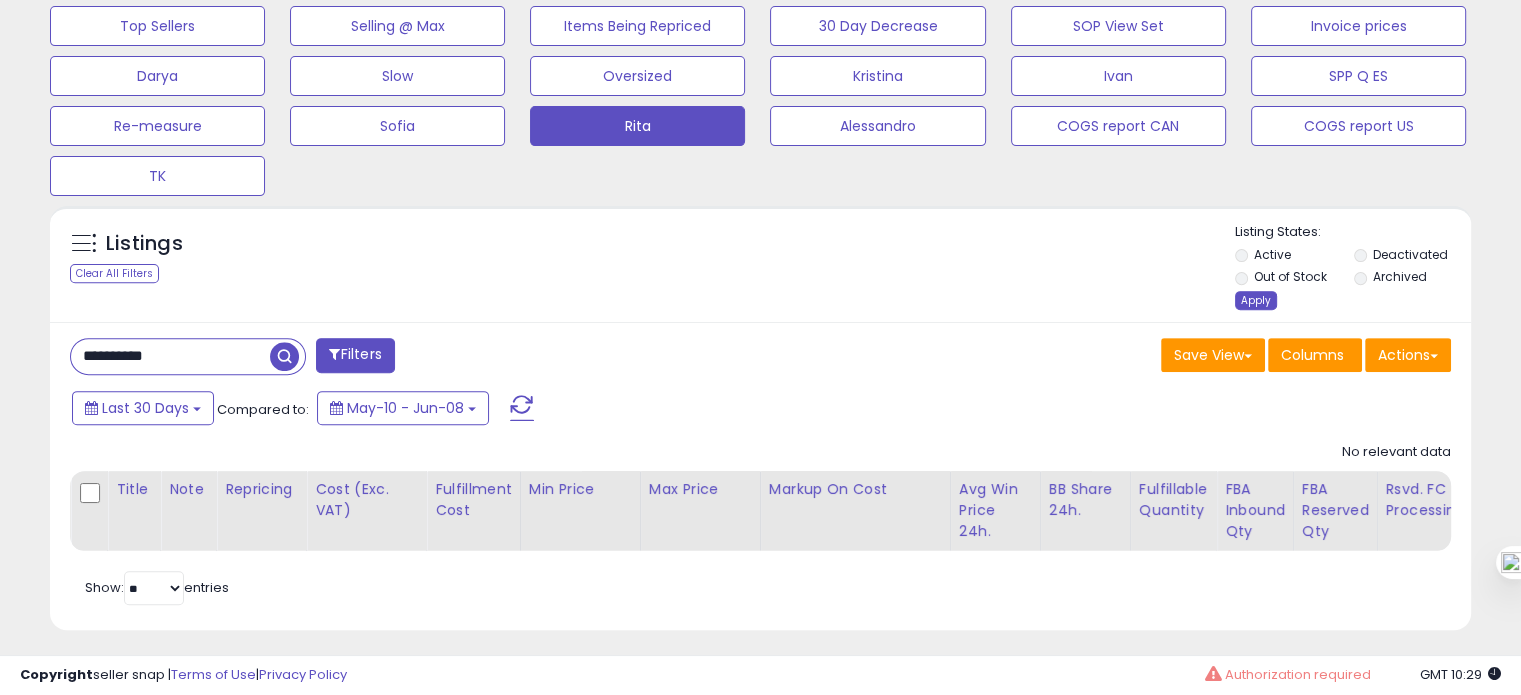click on "Apply" at bounding box center (1256, 300) 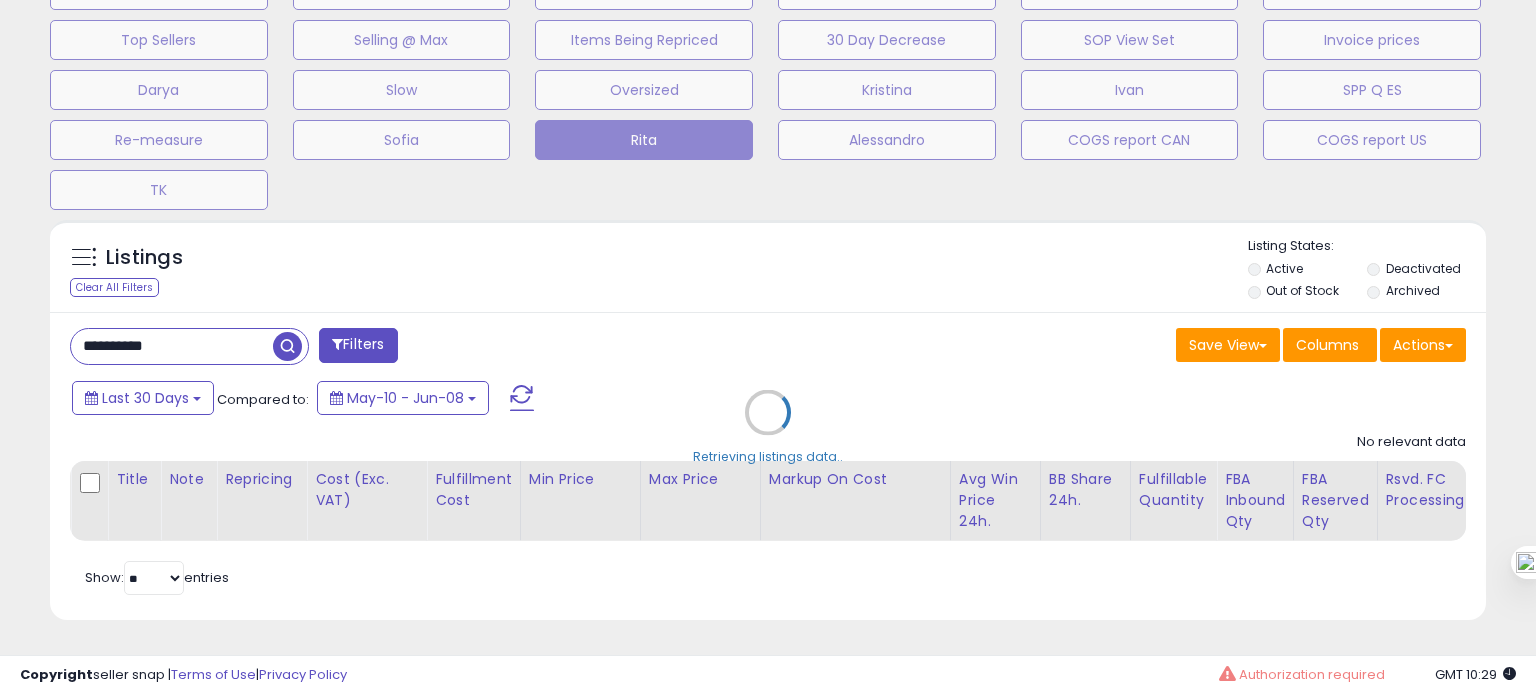 scroll, scrollTop: 999589, scrollLeft: 999168, axis: both 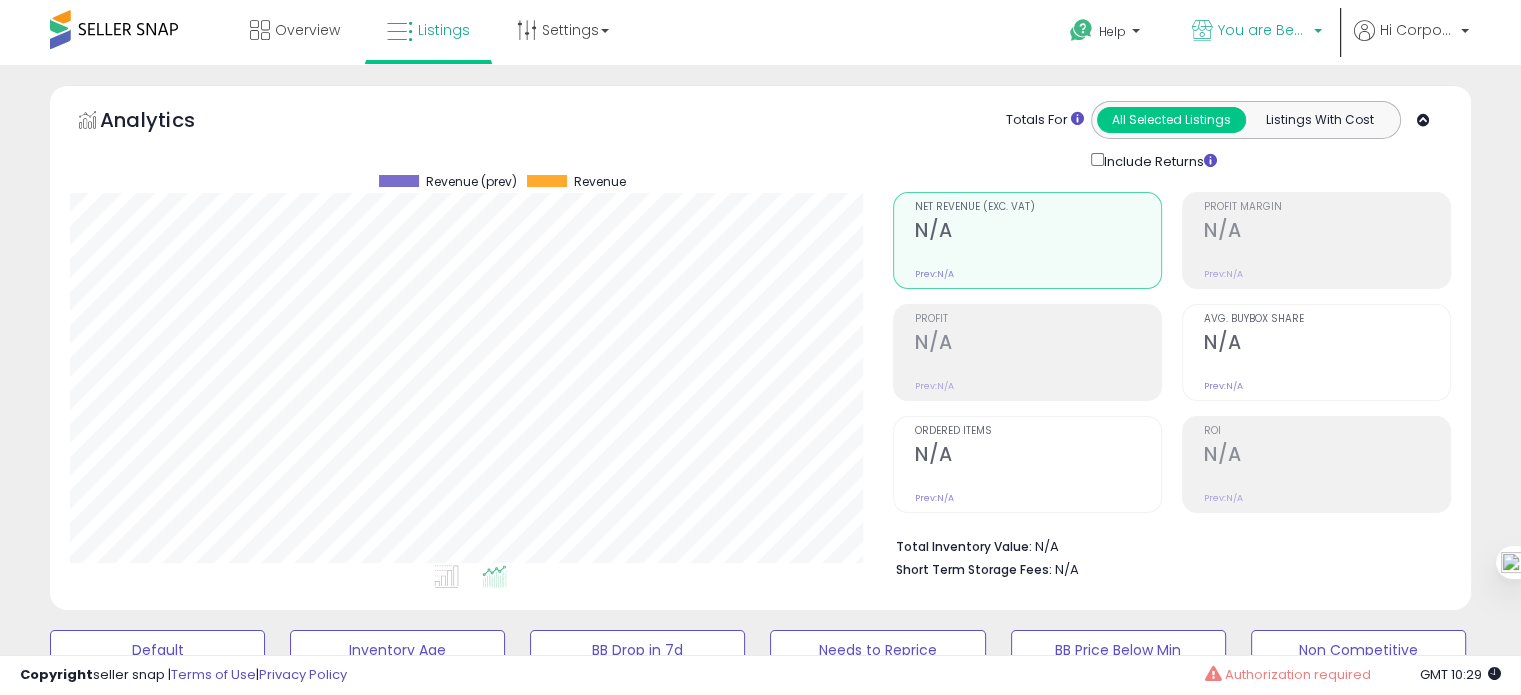 click on "You are Beautiful (UK)" at bounding box center [1263, 30] 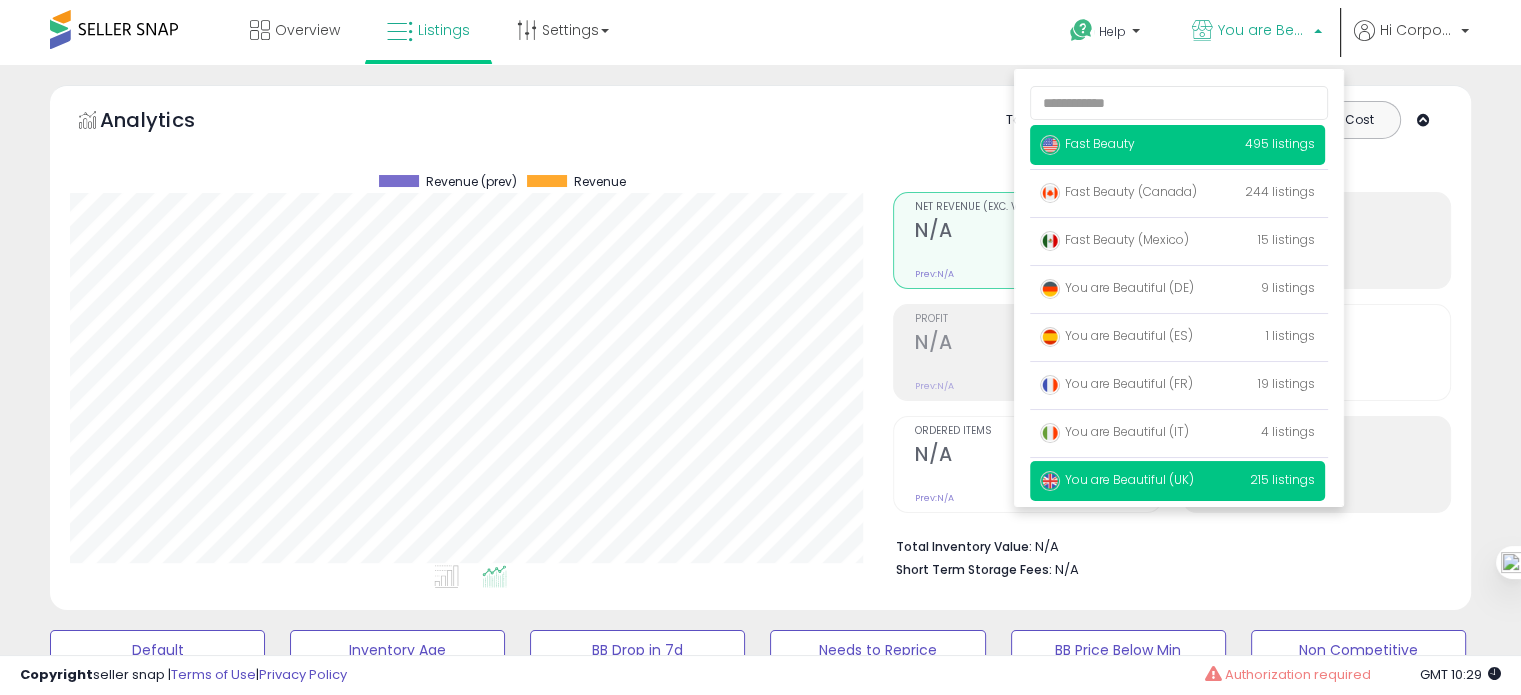 click on "Fast Beauty" at bounding box center [1087, 143] 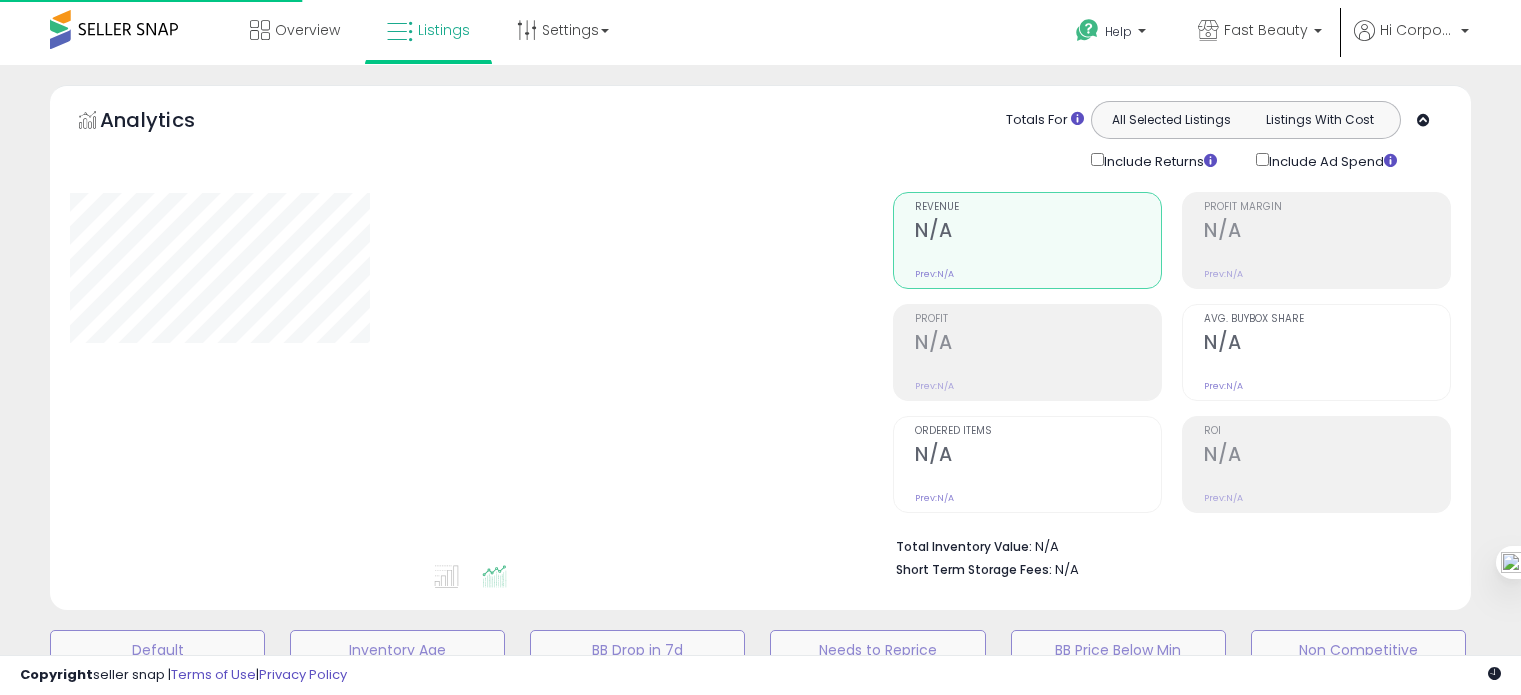 scroll, scrollTop: 0, scrollLeft: 0, axis: both 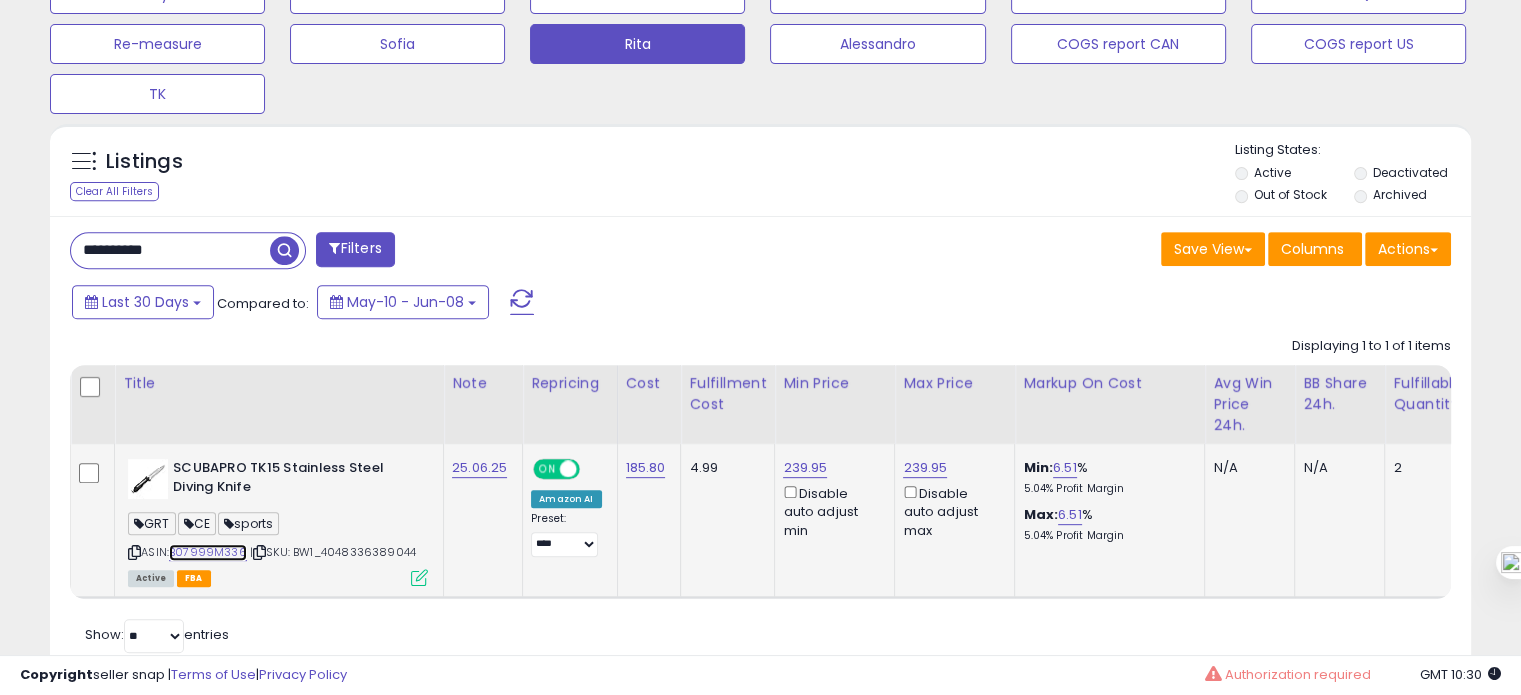 click on "B07999M336" at bounding box center [208, 552] 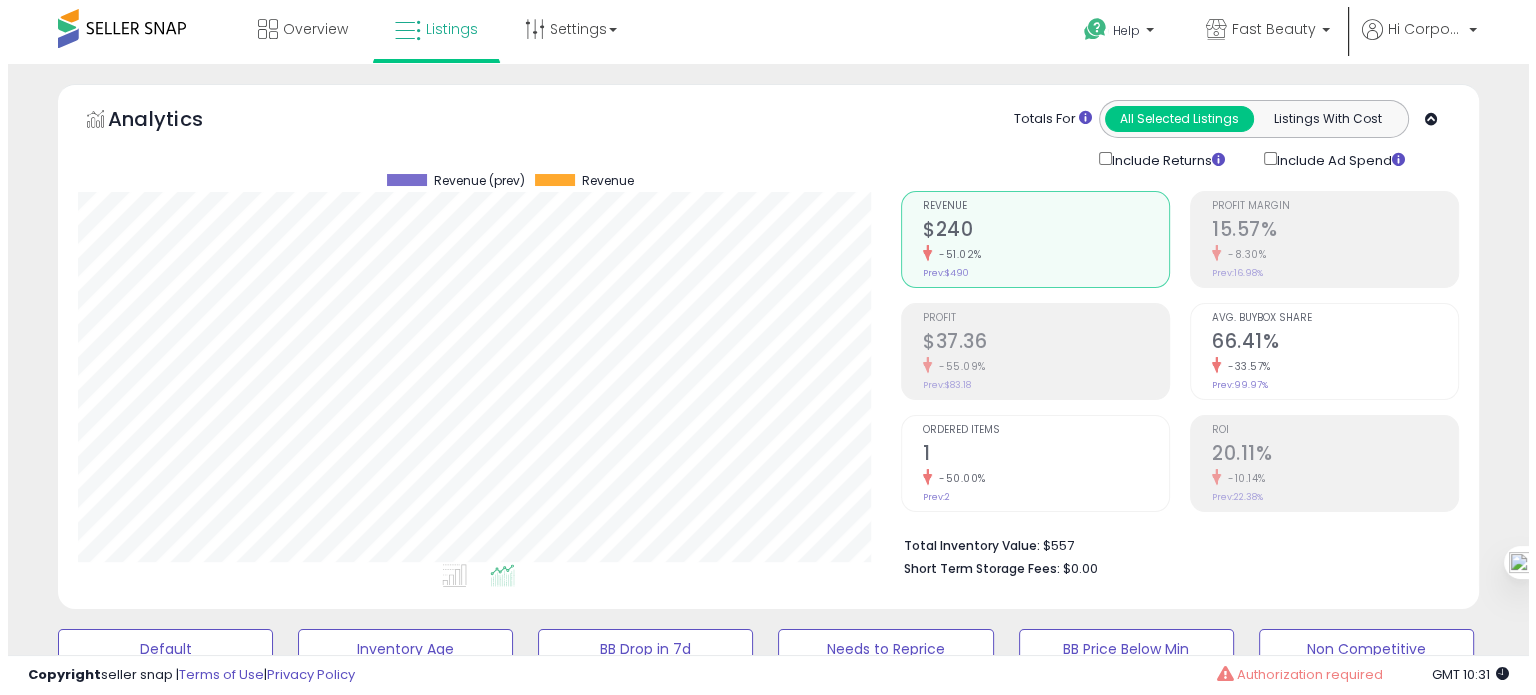 scroll, scrollTop: 0, scrollLeft: 0, axis: both 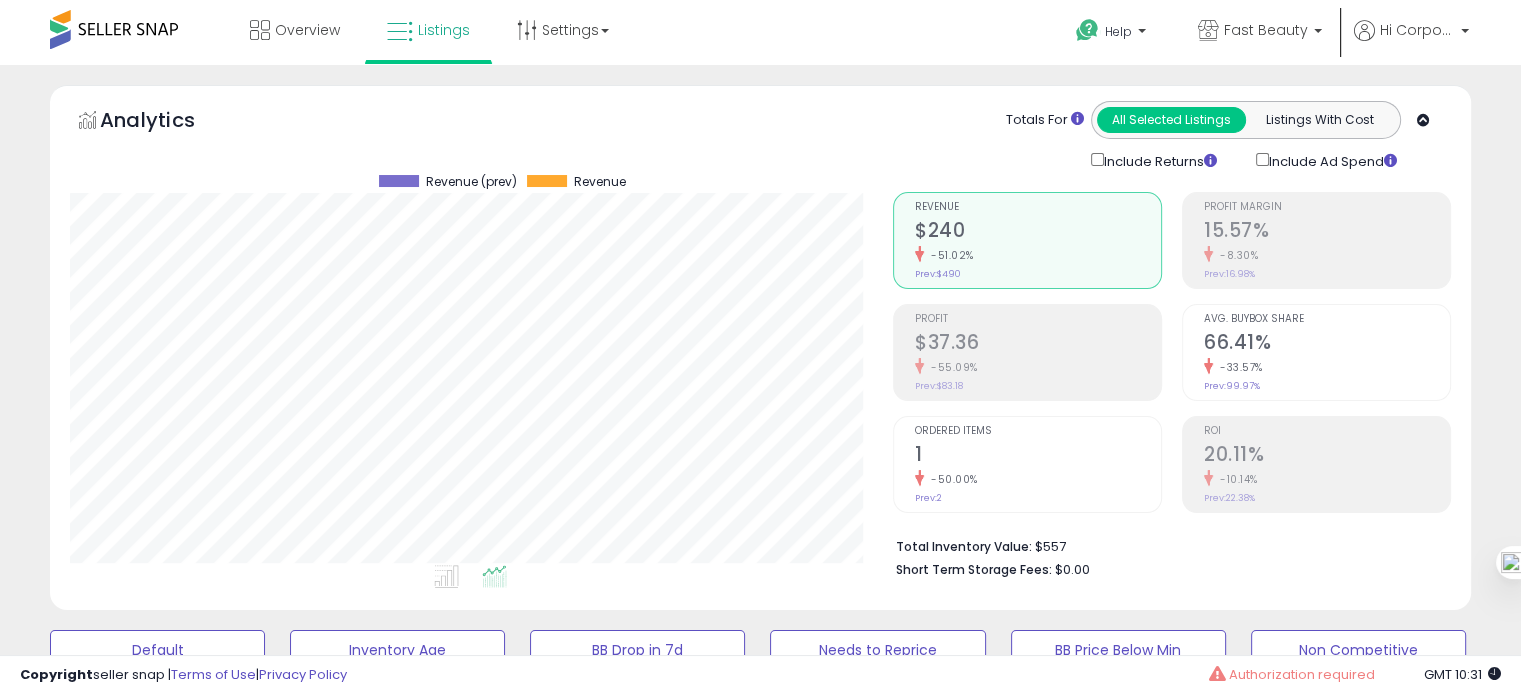 click on "Avg. Buybox Share
66.41%
-33.57%
Prev:  99.97%" at bounding box center [1316, 352] 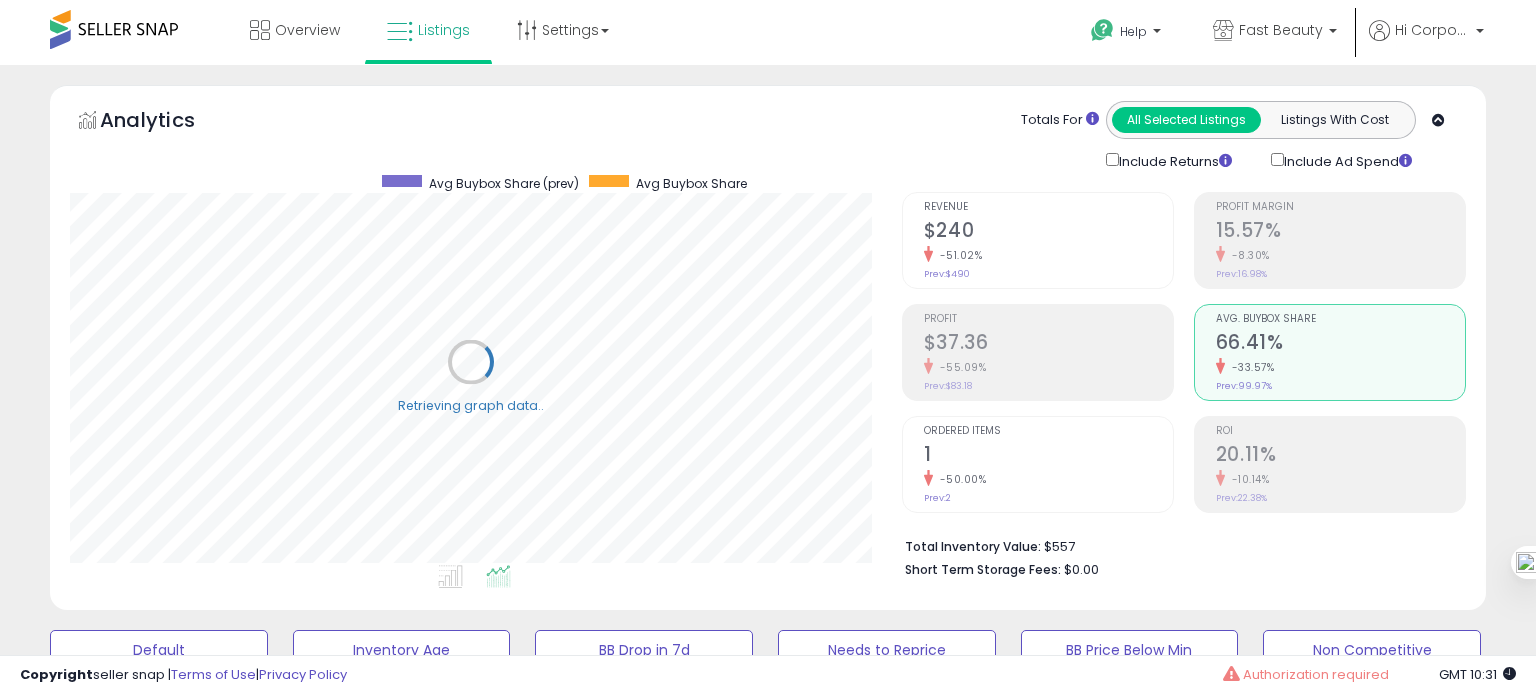 scroll, scrollTop: 999589, scrollLeft: 999168, axis: both 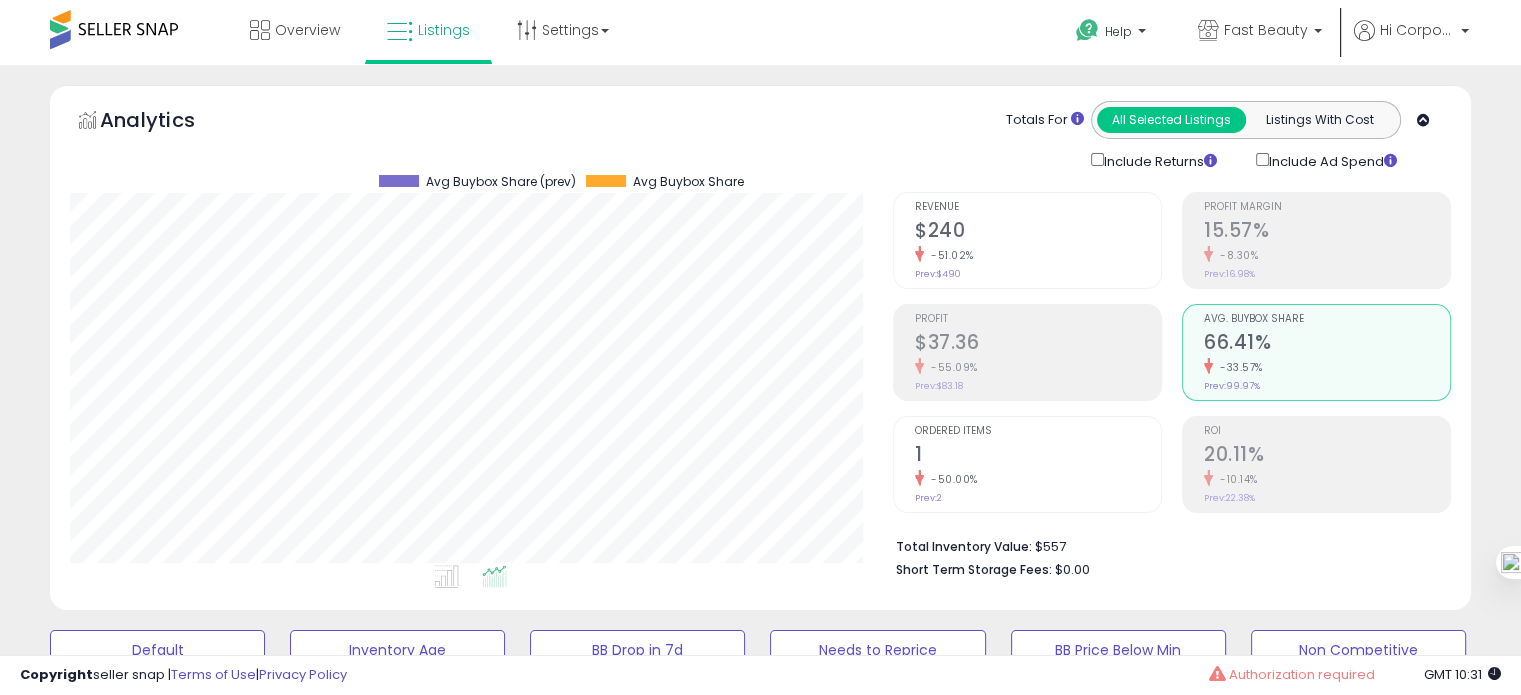 click on "Ordered Items
1
-50.00%
Prev:  2" at bounding box center (1038, 238) 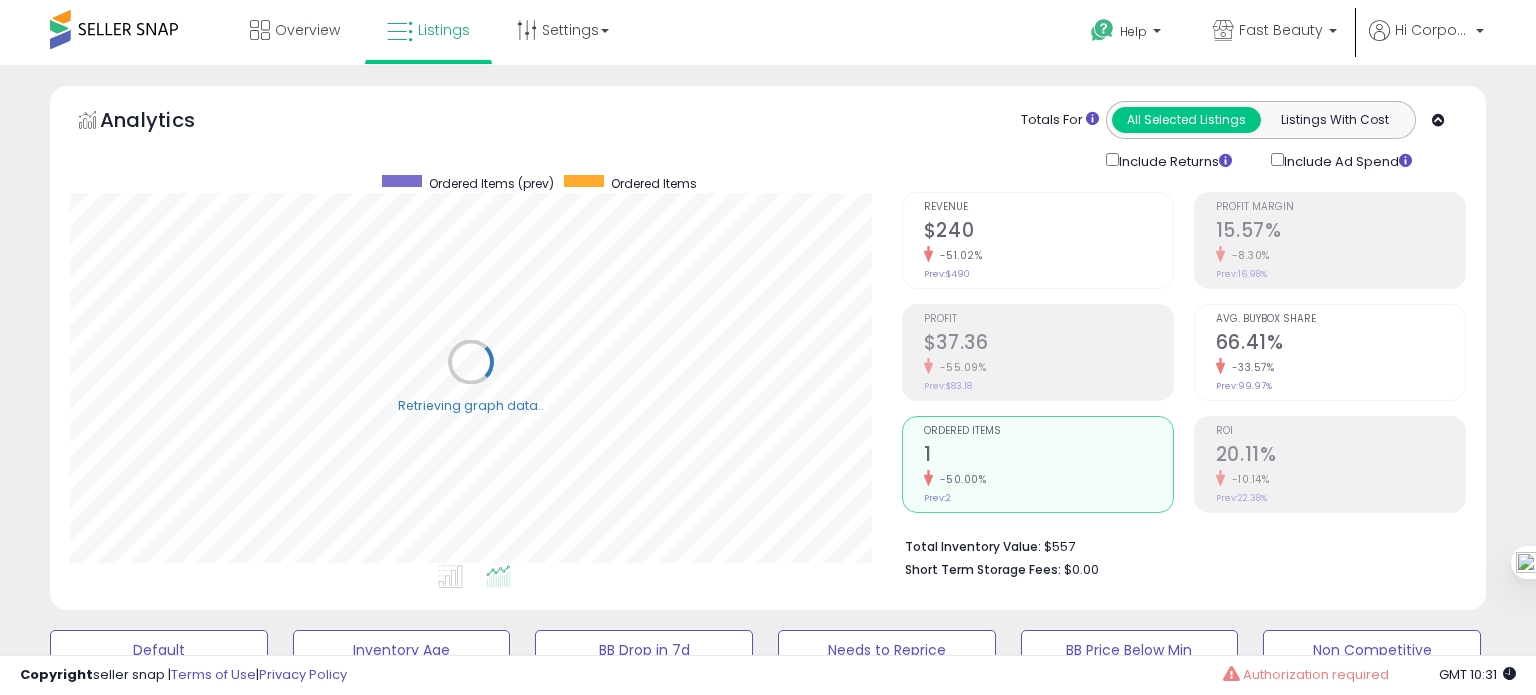 scroll, scrollTop: 999589, scrollLeft: 999168, axis: both 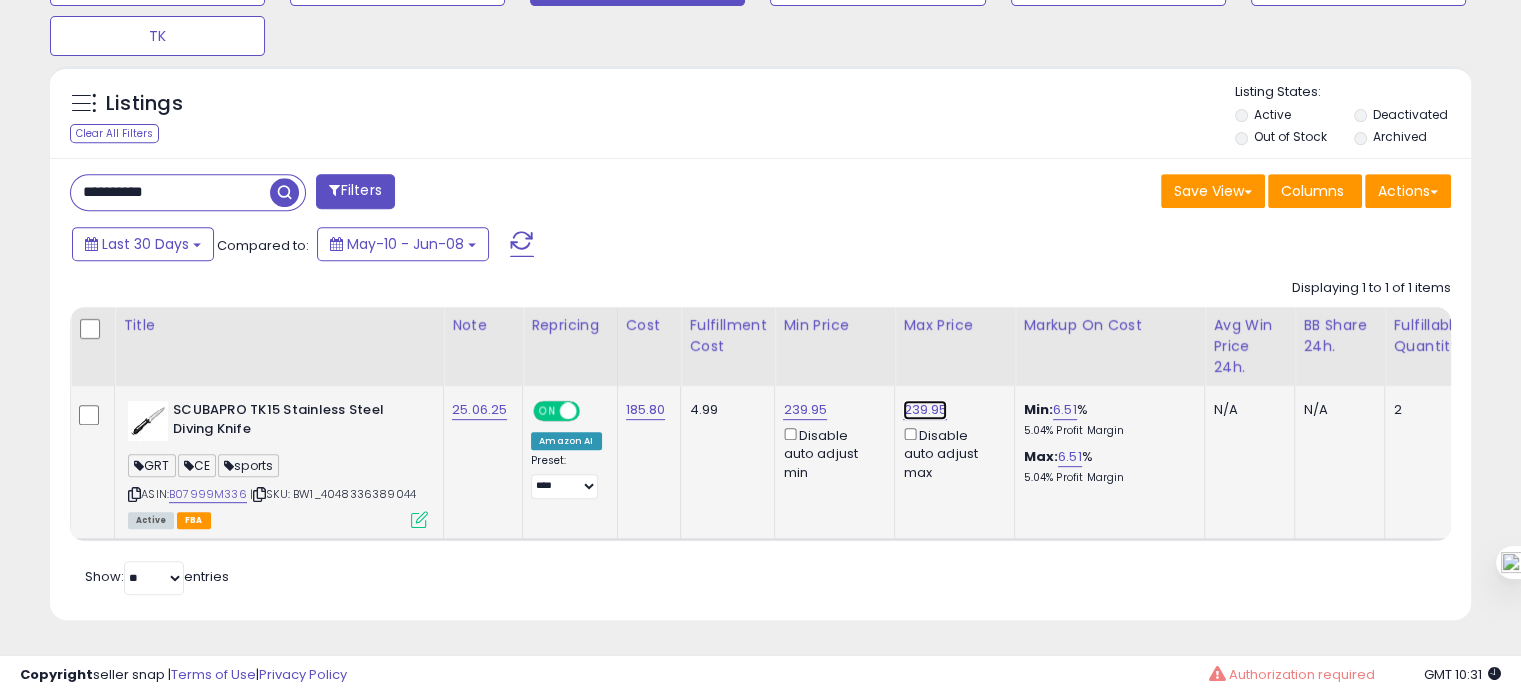 click on "239.95" at bounding box center (925, 410) 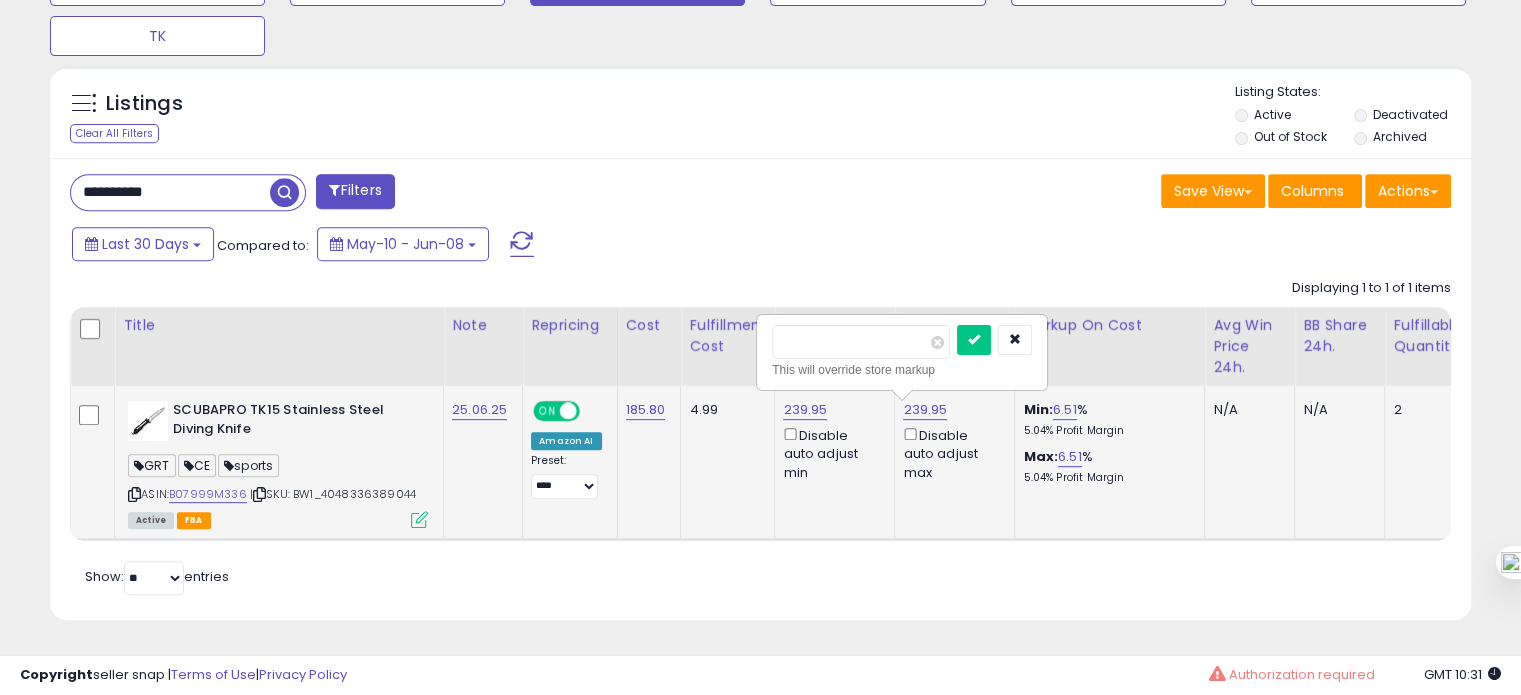 click on "******" at bounding box center (861, 342) 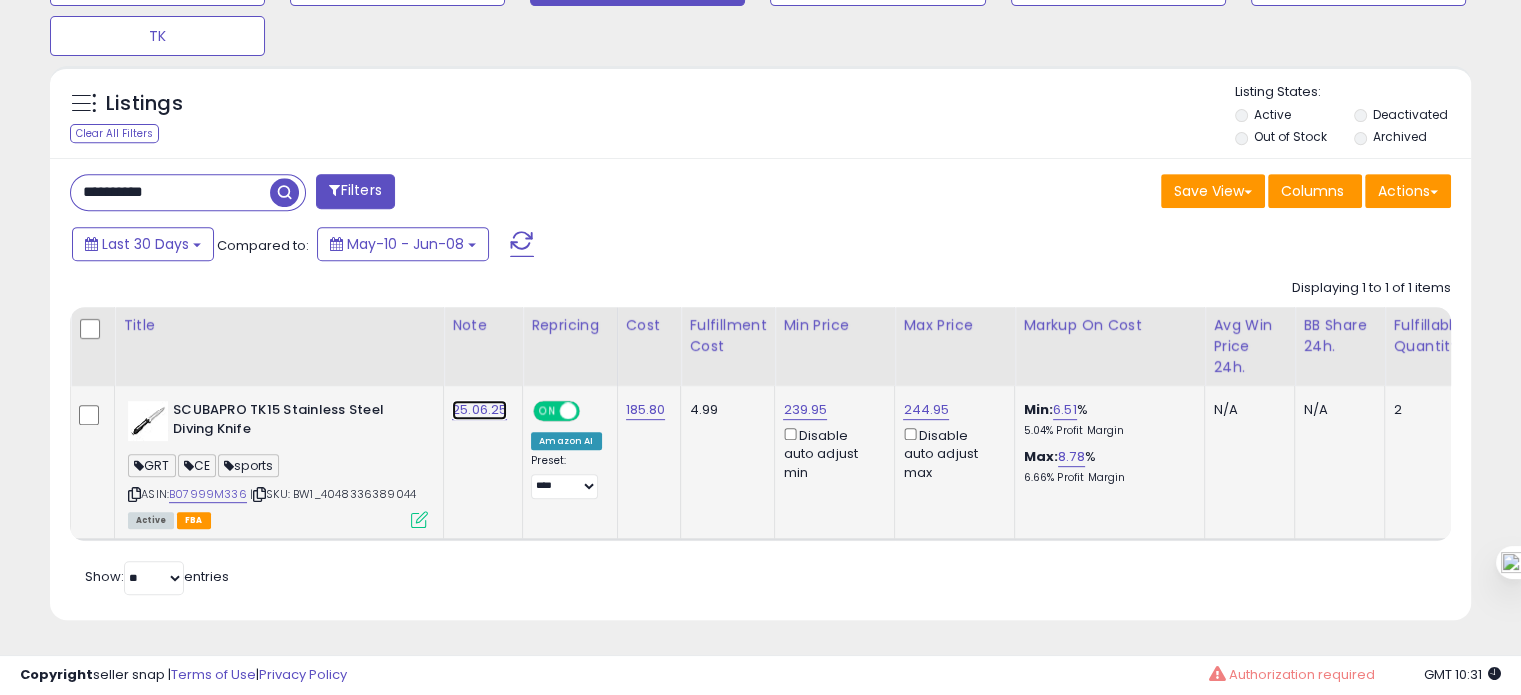 click on "25.06.25" at bounding box center (479, 410) 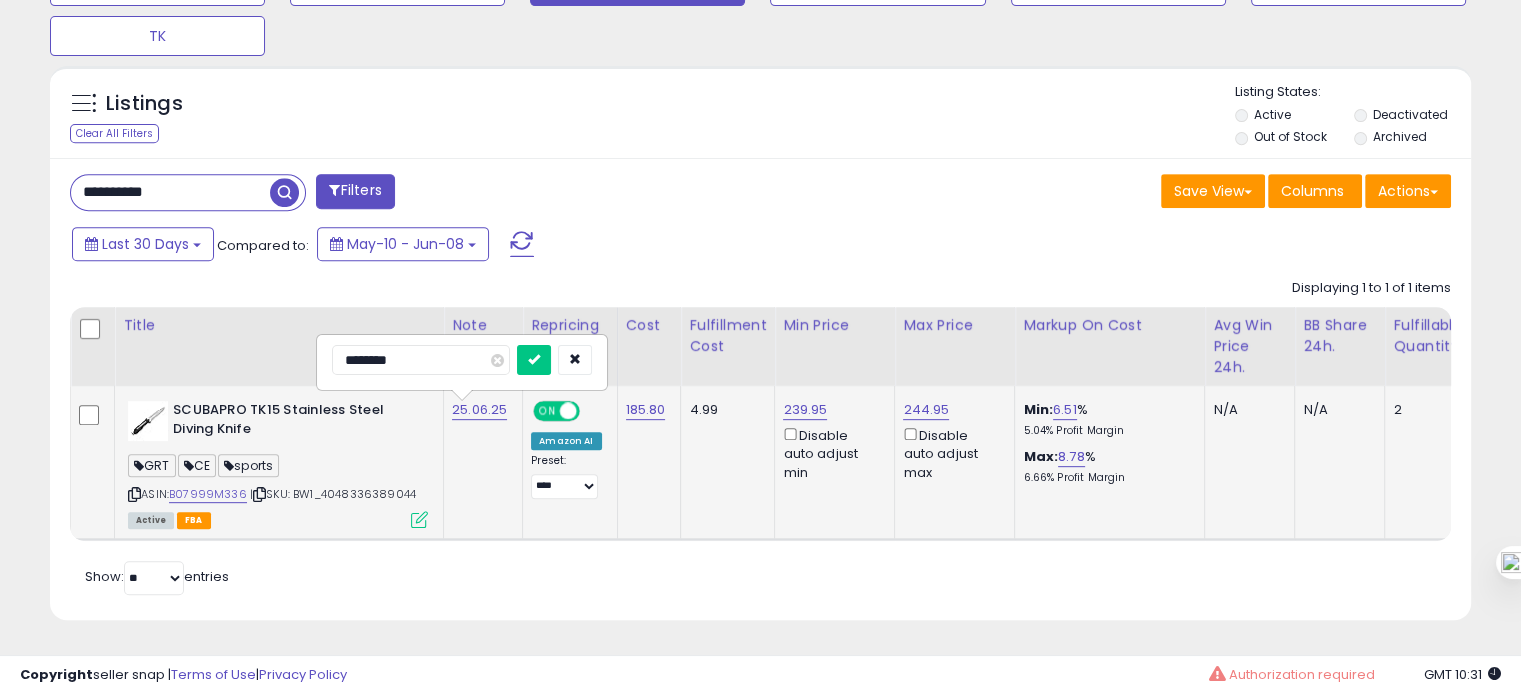 drag, startPoint x: 380, startPoint y: 343, endPoint x: 328, endPoint y: 355, distance: 53.366657 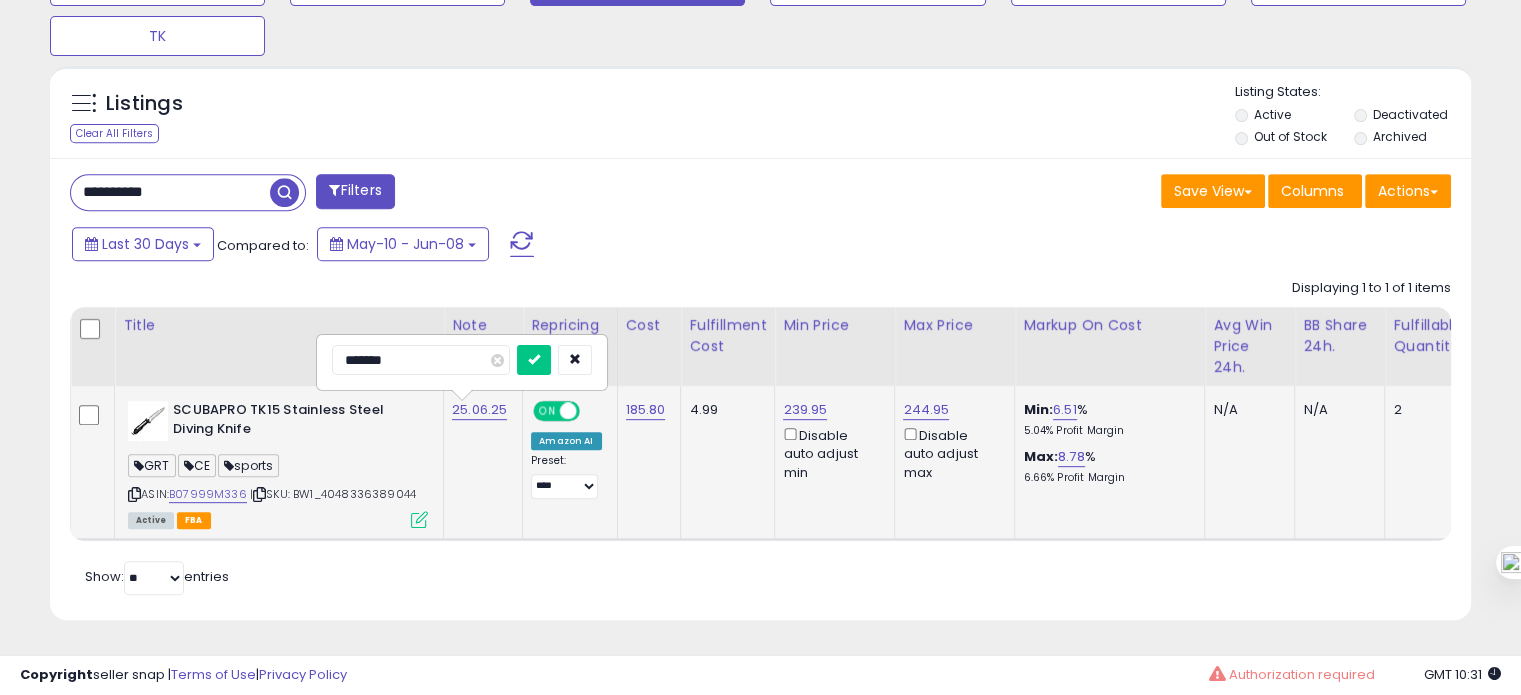 click at bounding box center [534, 360] 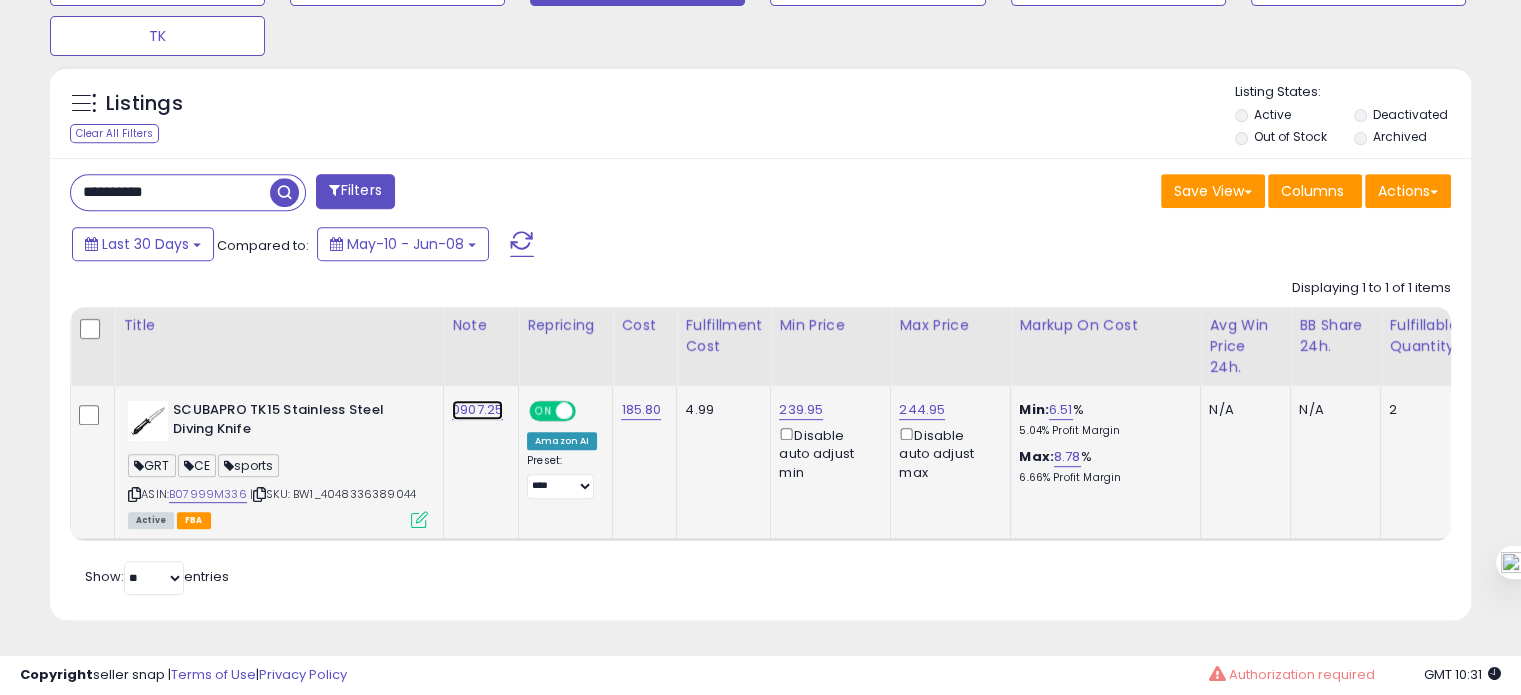click on "0907.25" at bounding box center [477, 410] 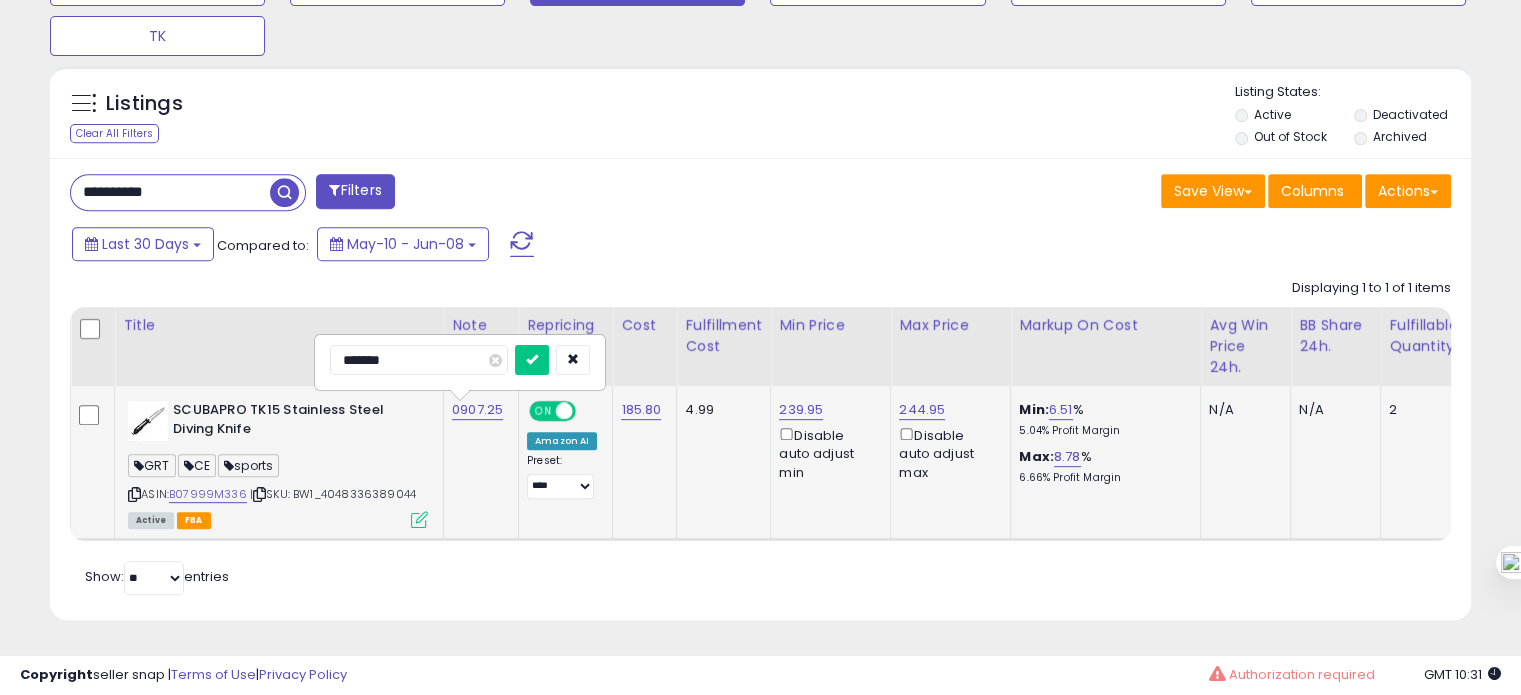 click on "*******" at bounding box center (419, 360) 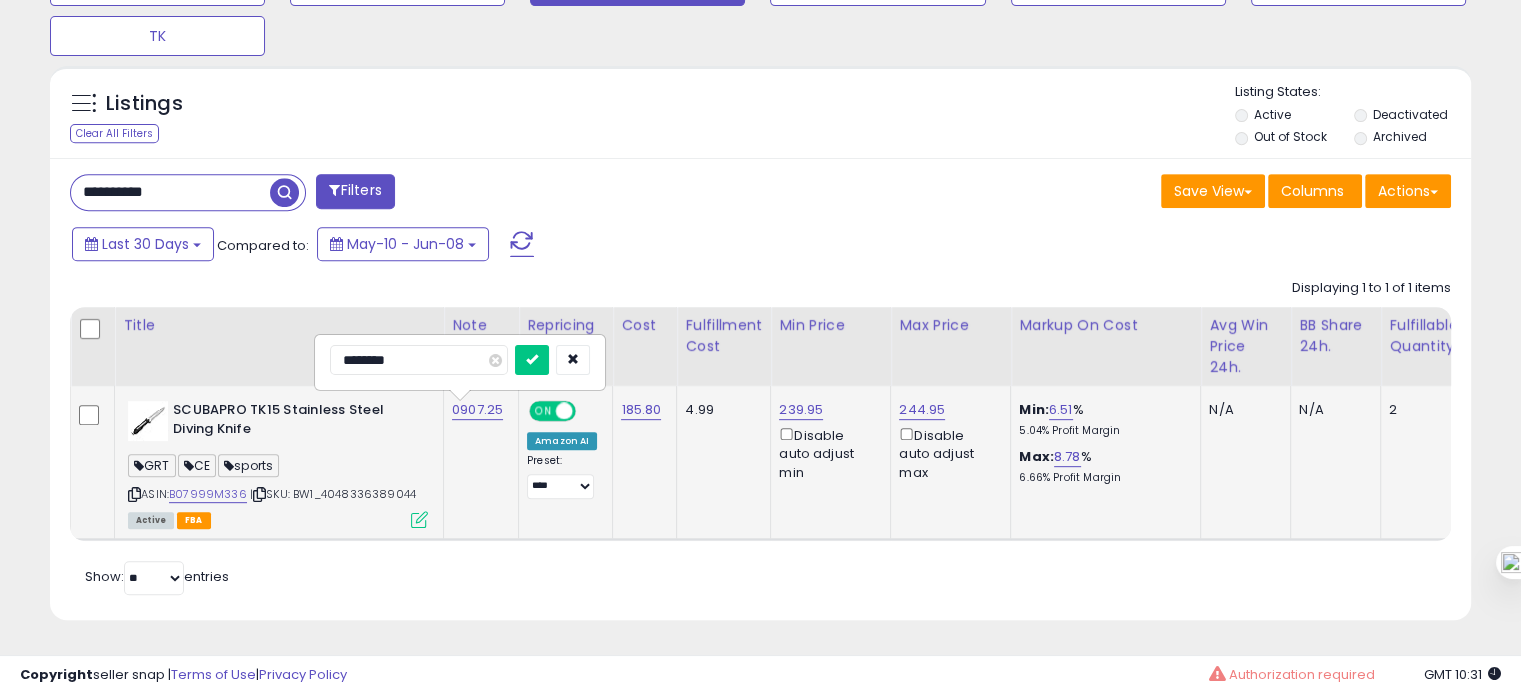 click at bounding box center (532, 360) 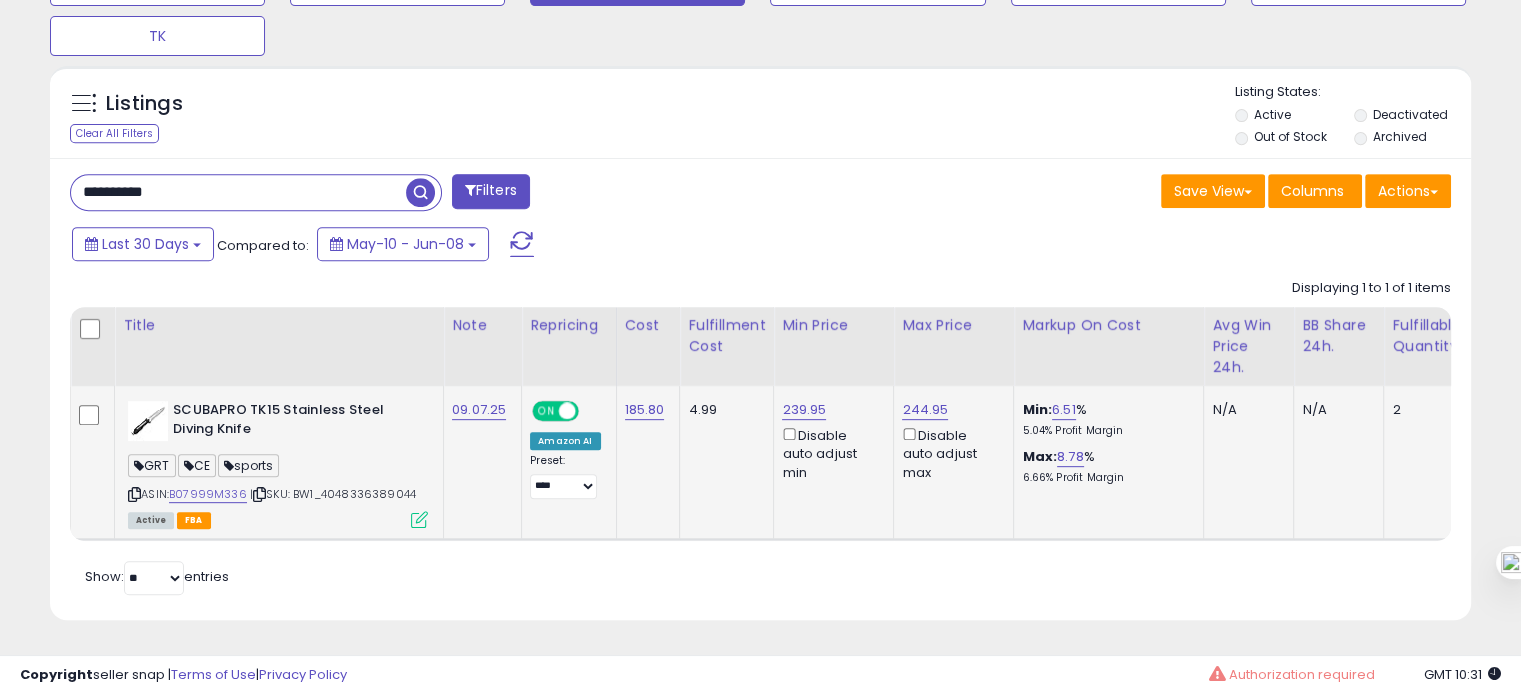 click on "**********" at bounding box center [238, 192] 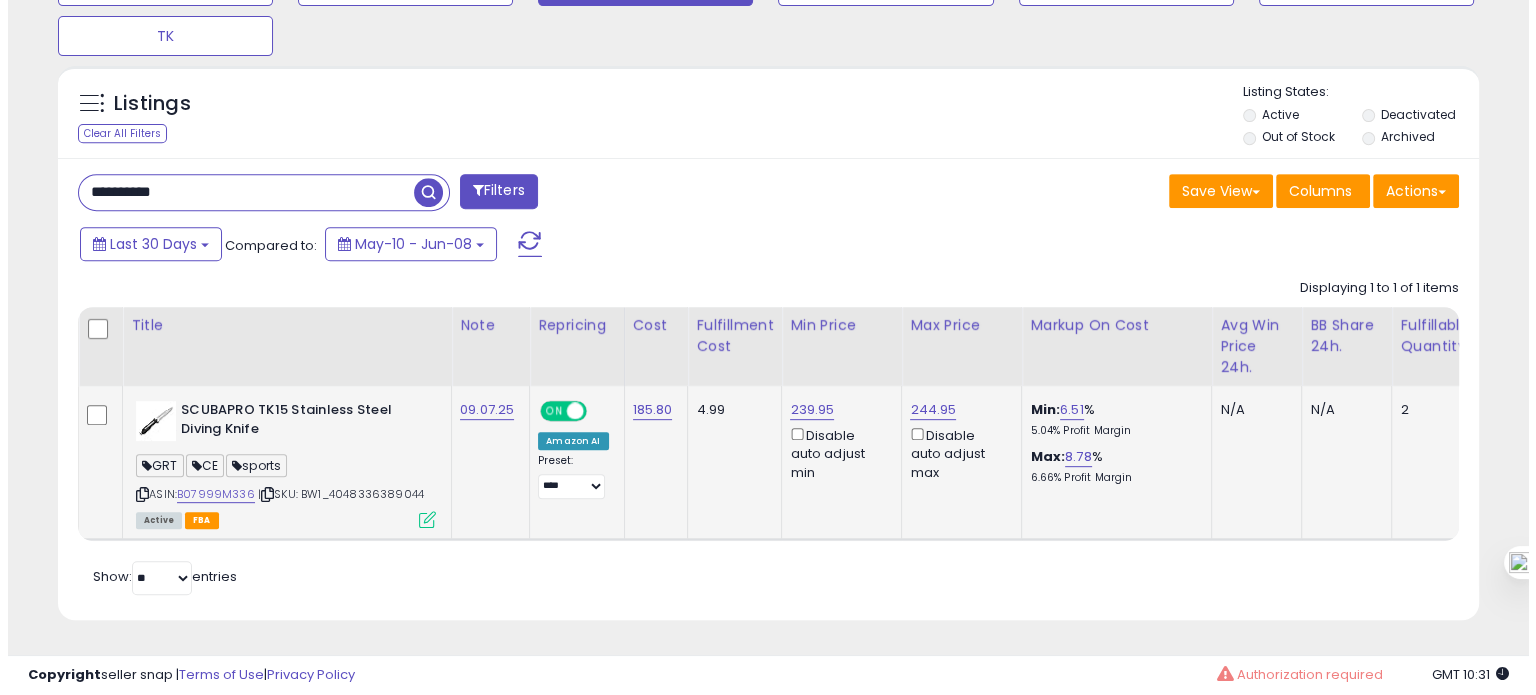 scroll, scrollTop: 674, scrollLeft: 0, axis: vertical 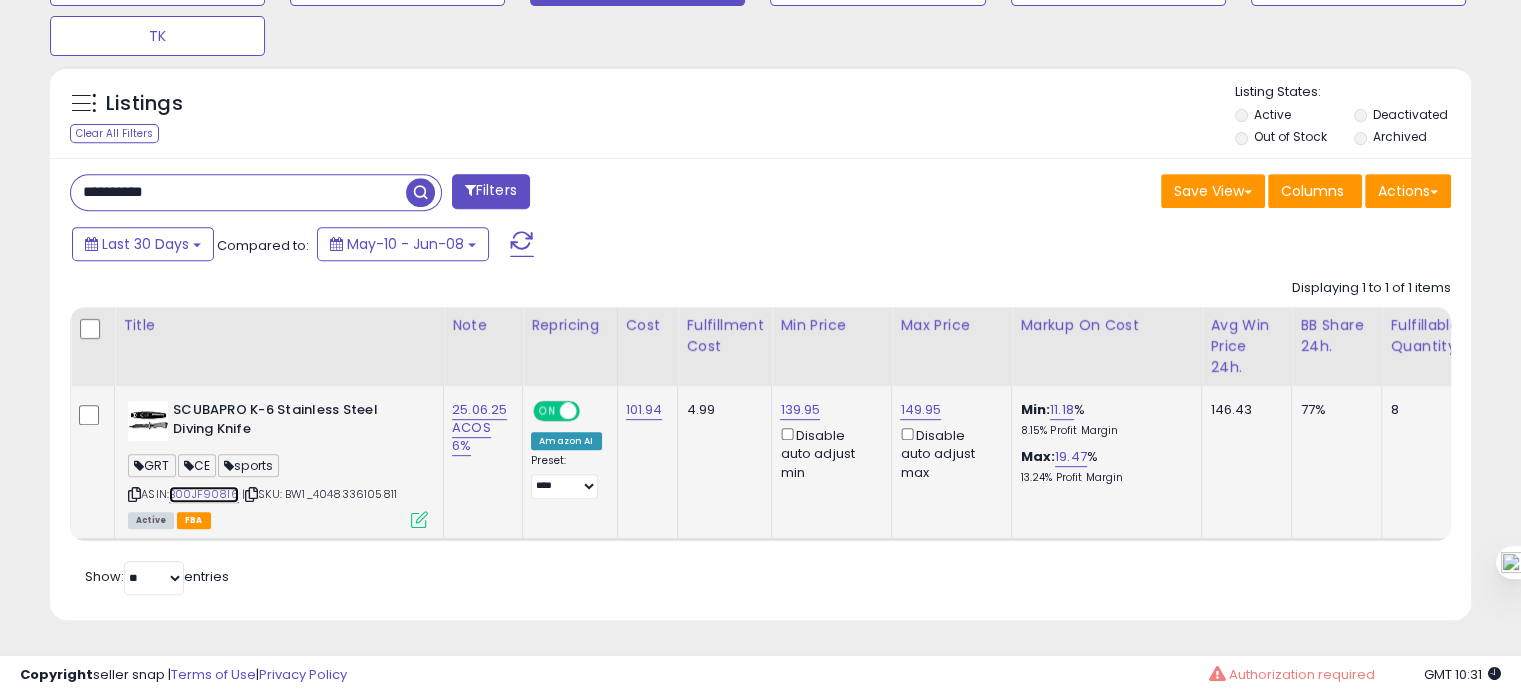 click on "B00JF908I6" at bounding box center (204, 494) 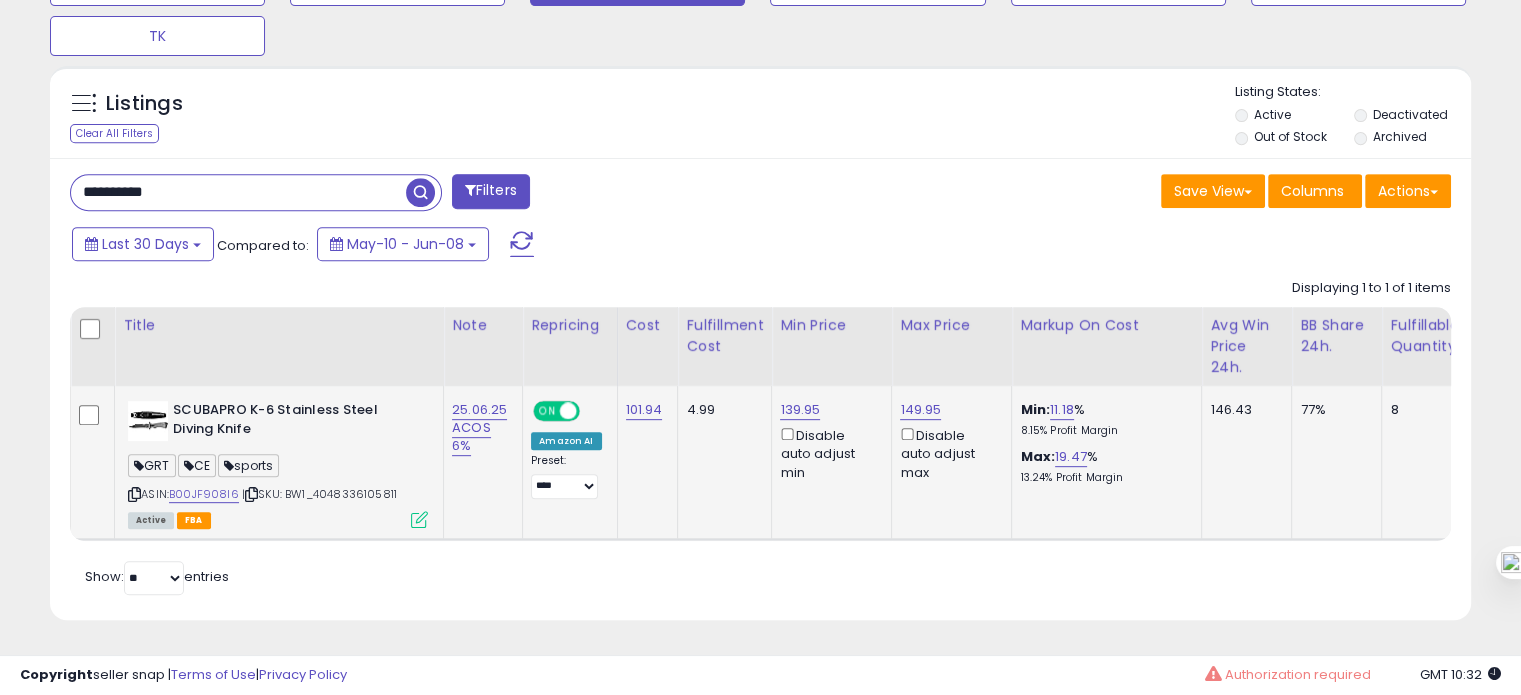 click on "25.06.25 ACOS 6%" at bounding box center [2619, 462] 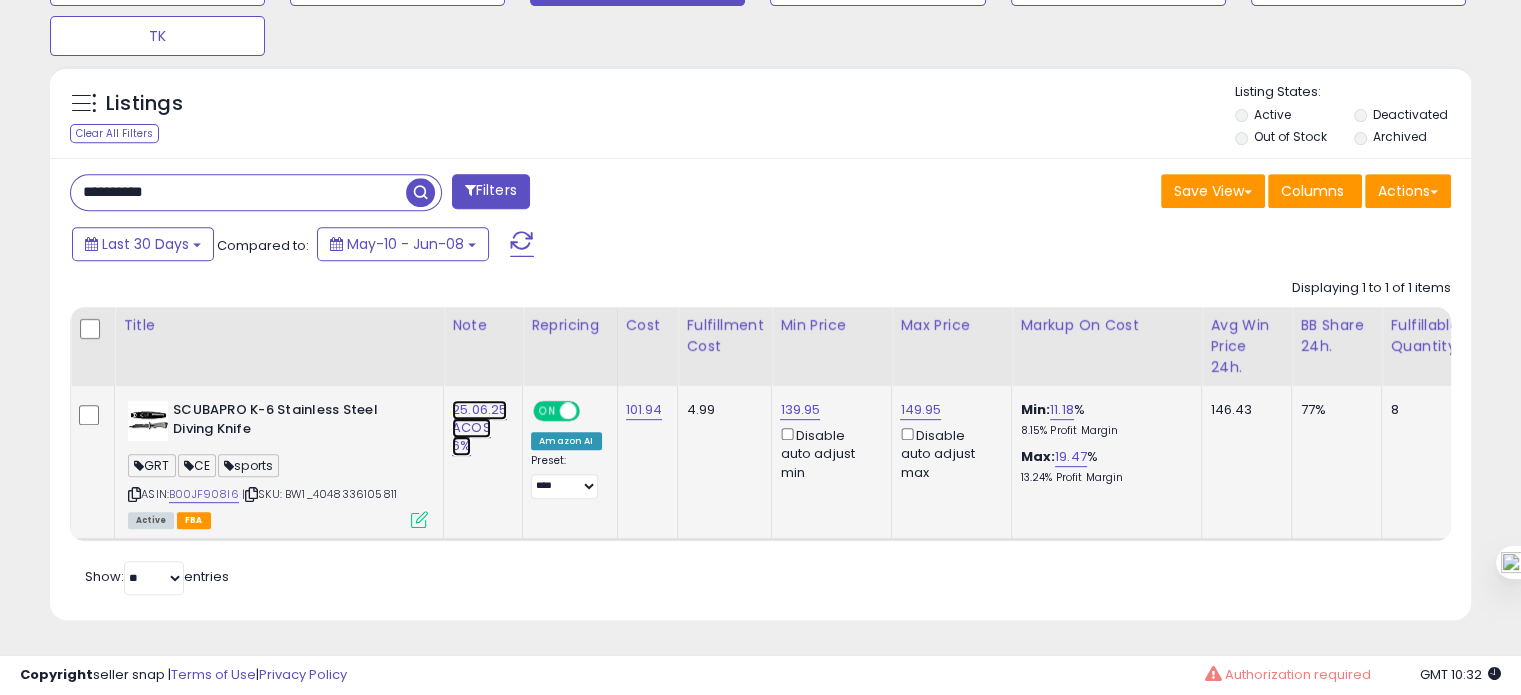 click on "25.06.25 ACOS 6%" at bounding box center [479, 428] 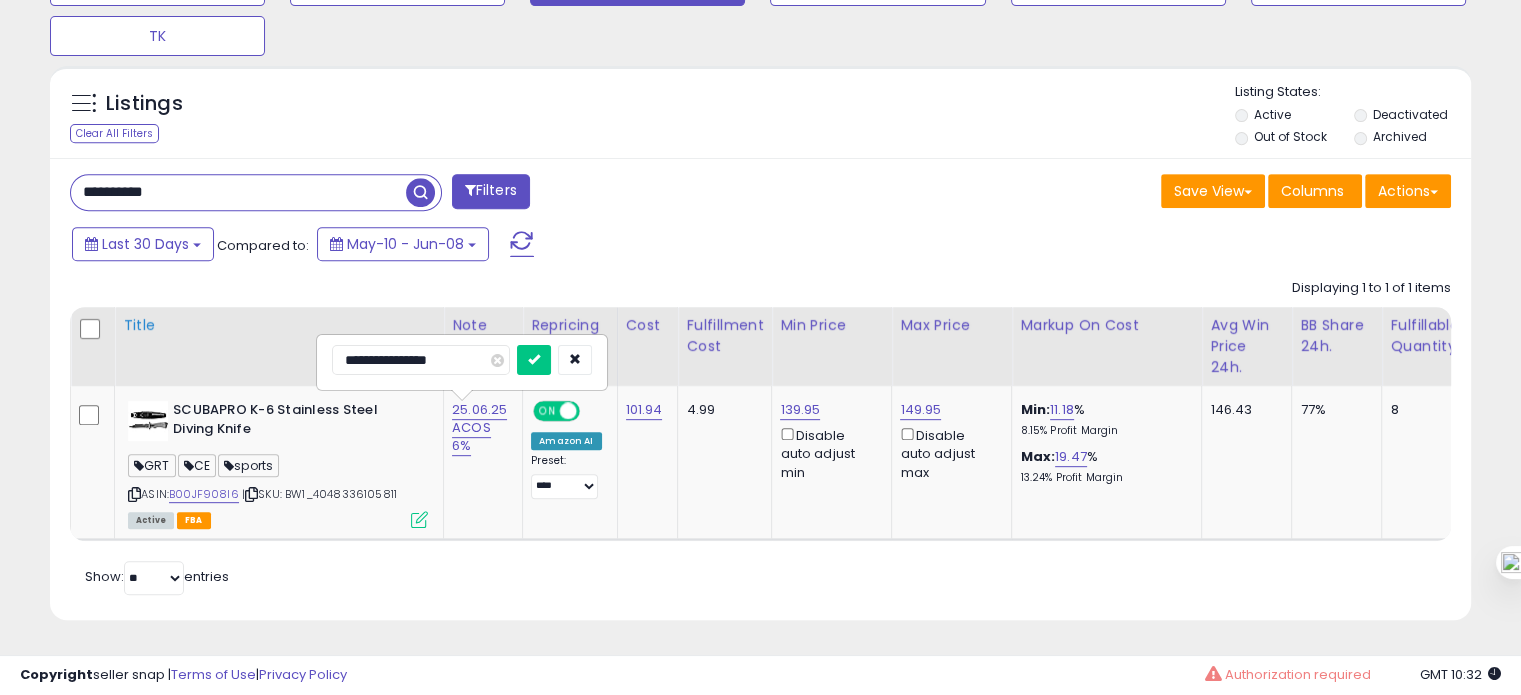 drag, startPoint x: 380, startPoint y: 349, endPoint x: 310, endPoint y: 344, distance: 70.178345 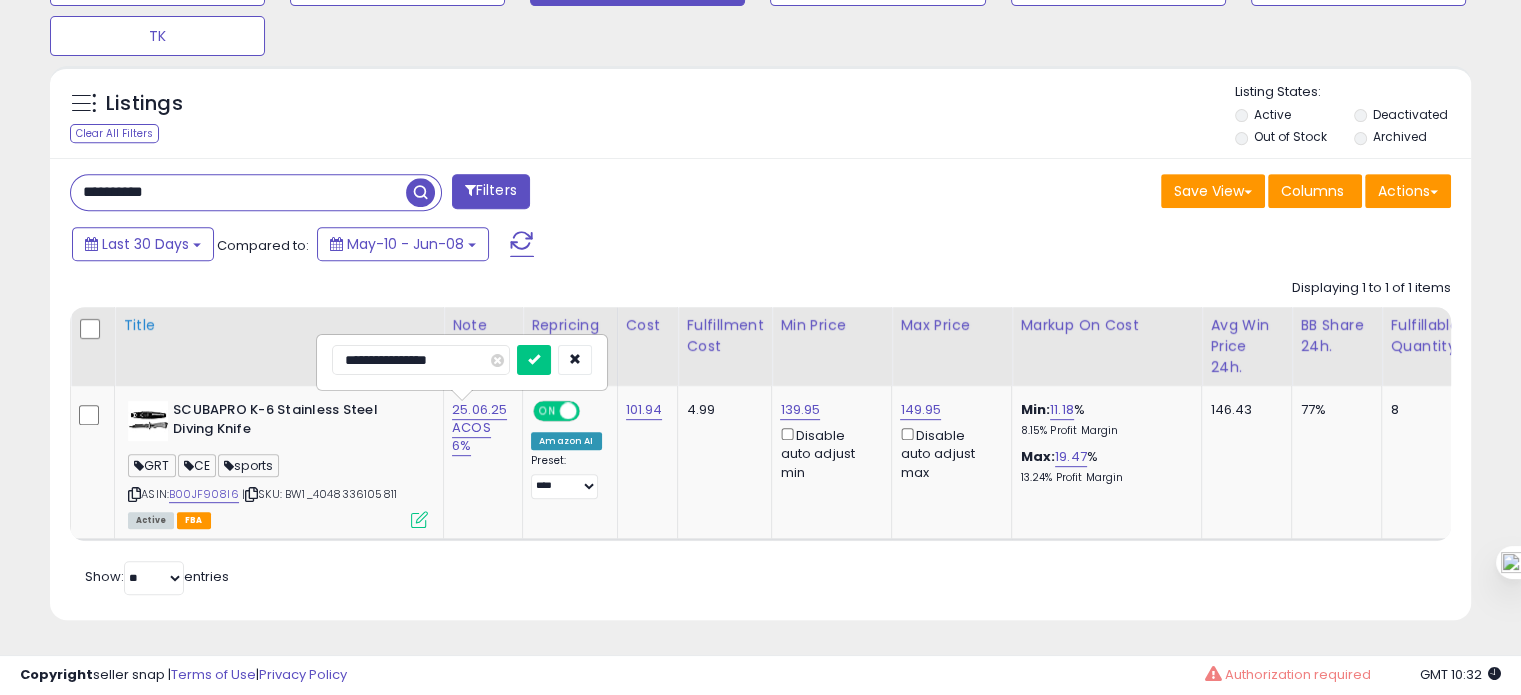 click at bounding box center (534, 360) 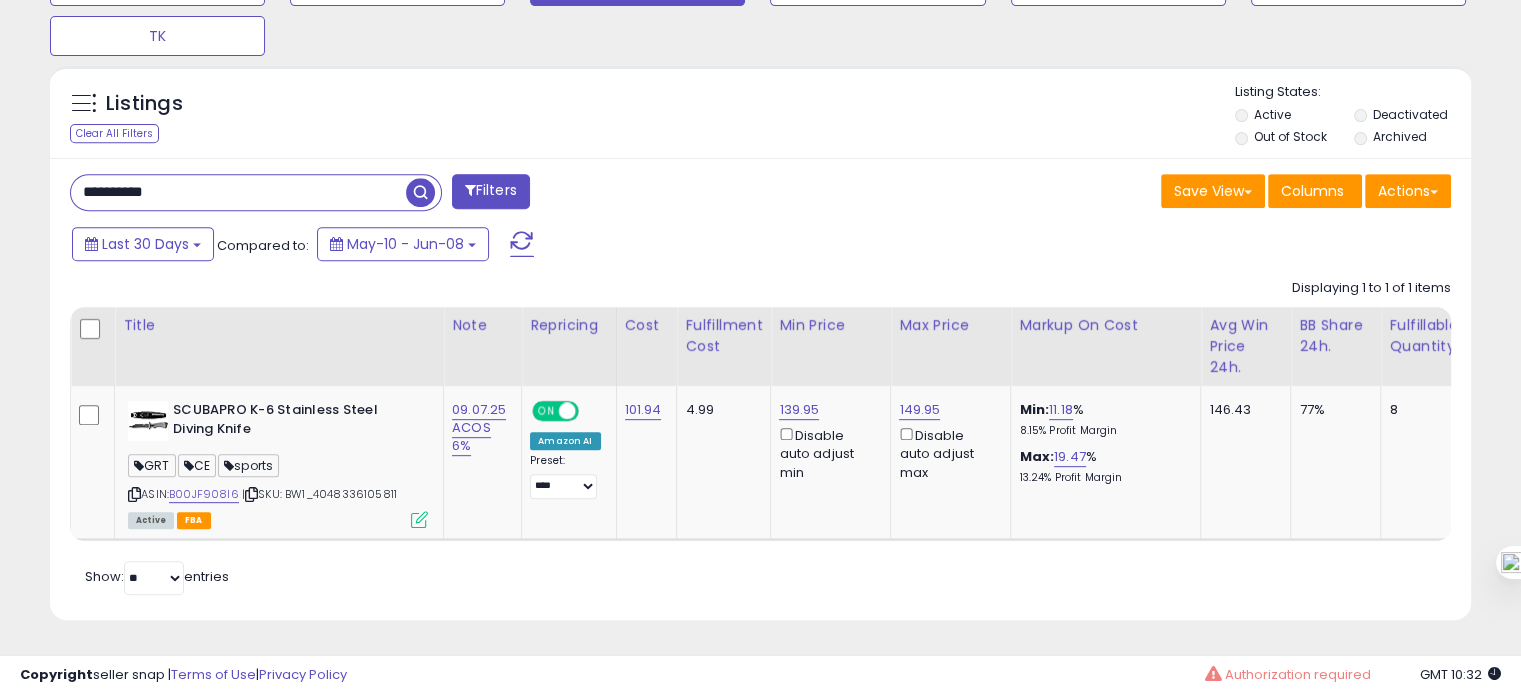 click on "**********" at bounding box center [238, 192] 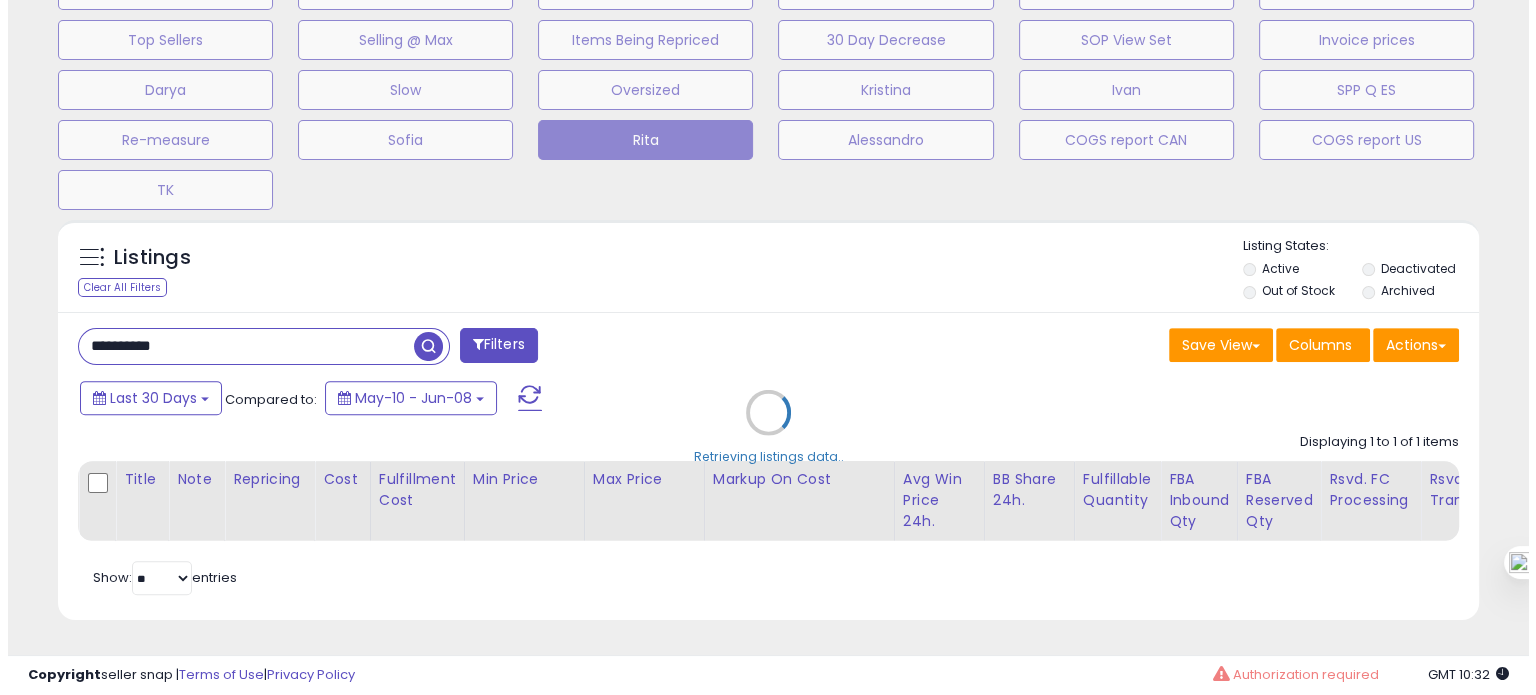 scroll, scrollTop: 674, scrollLeft: 0, axis: vertical 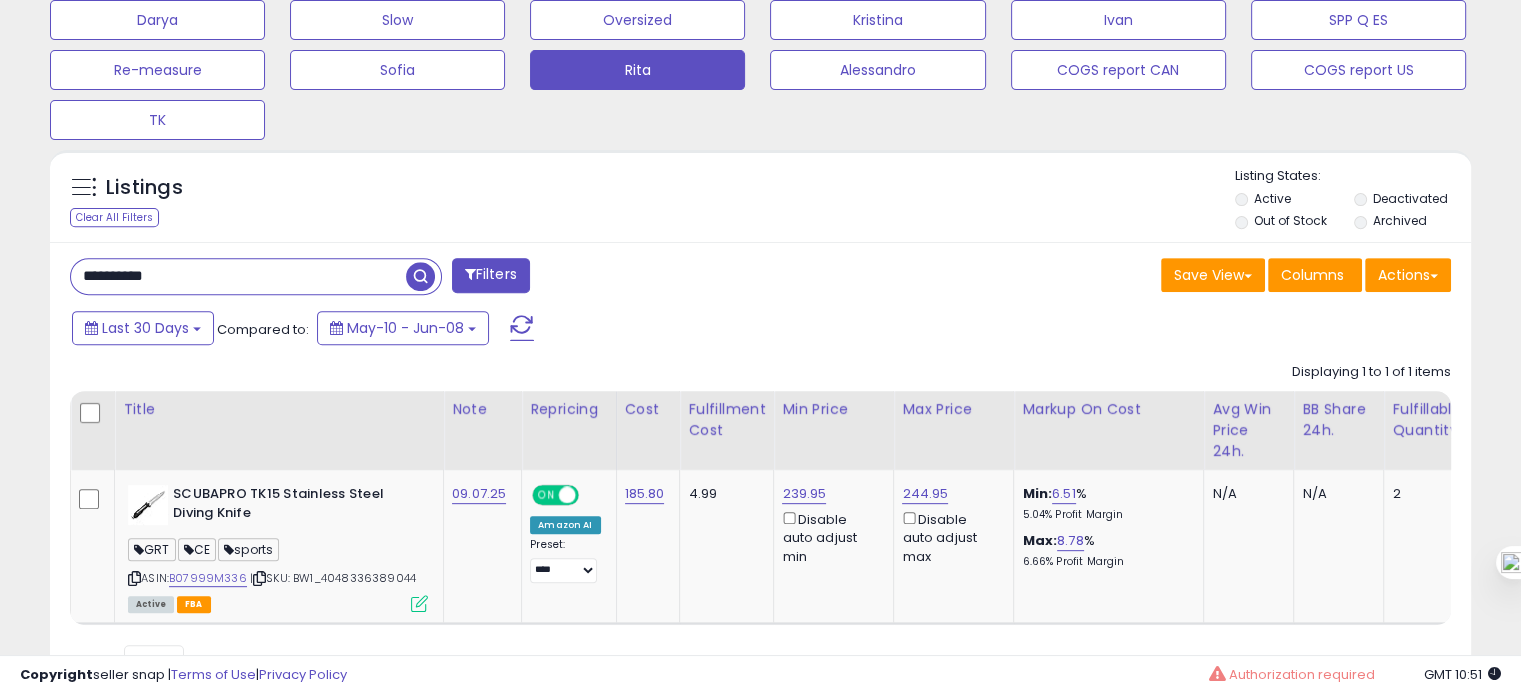 click on "**********" at bounding box center (238, 276) 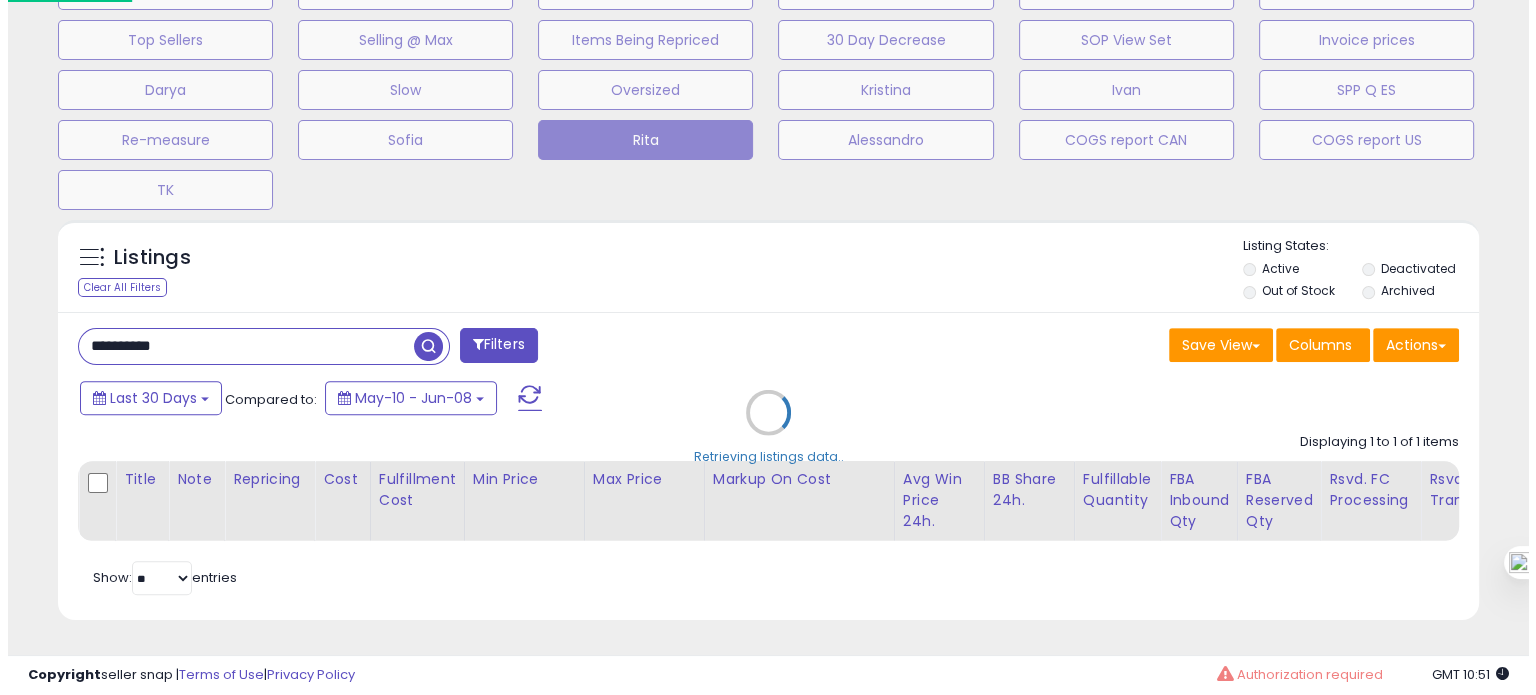 scroll, scrollTop: 674, scrollLeft: 0, axis: vertical 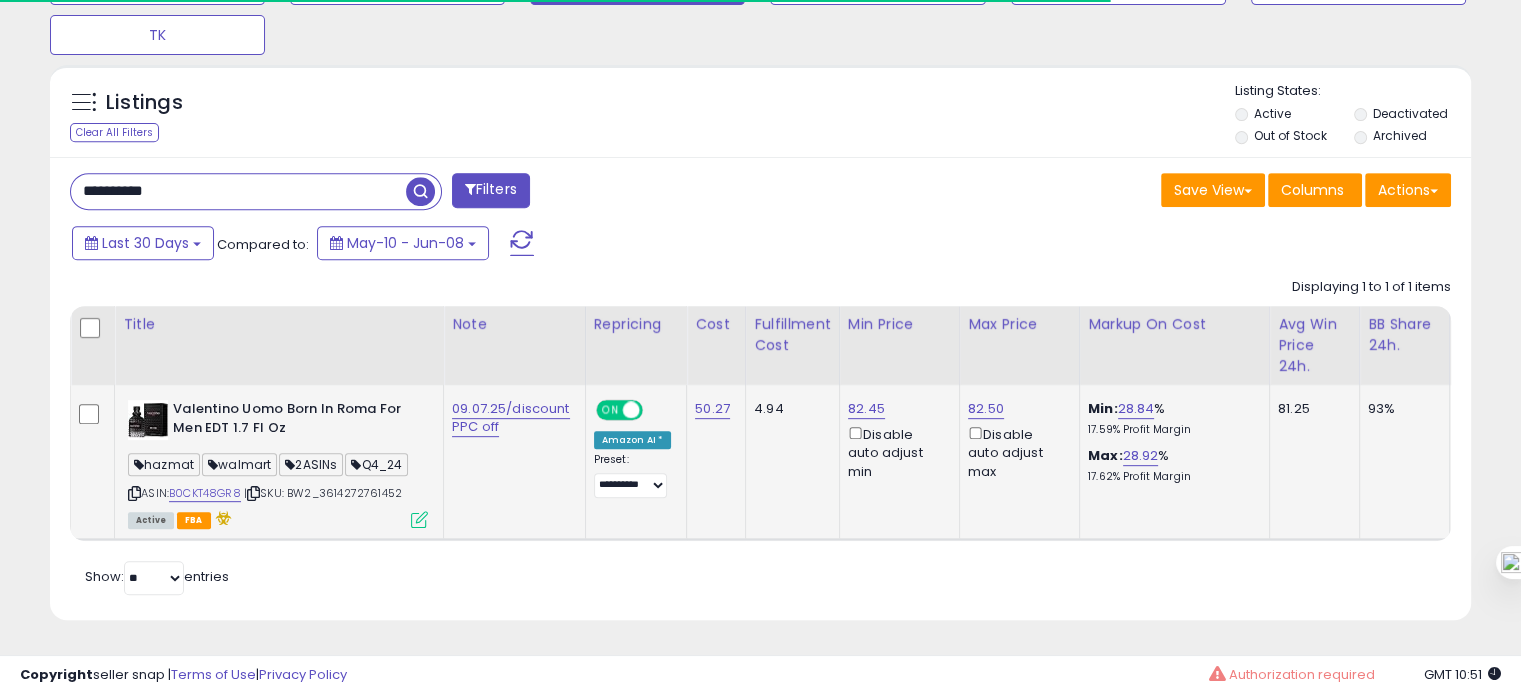 click on "ON" at bounding box center [610, 410] 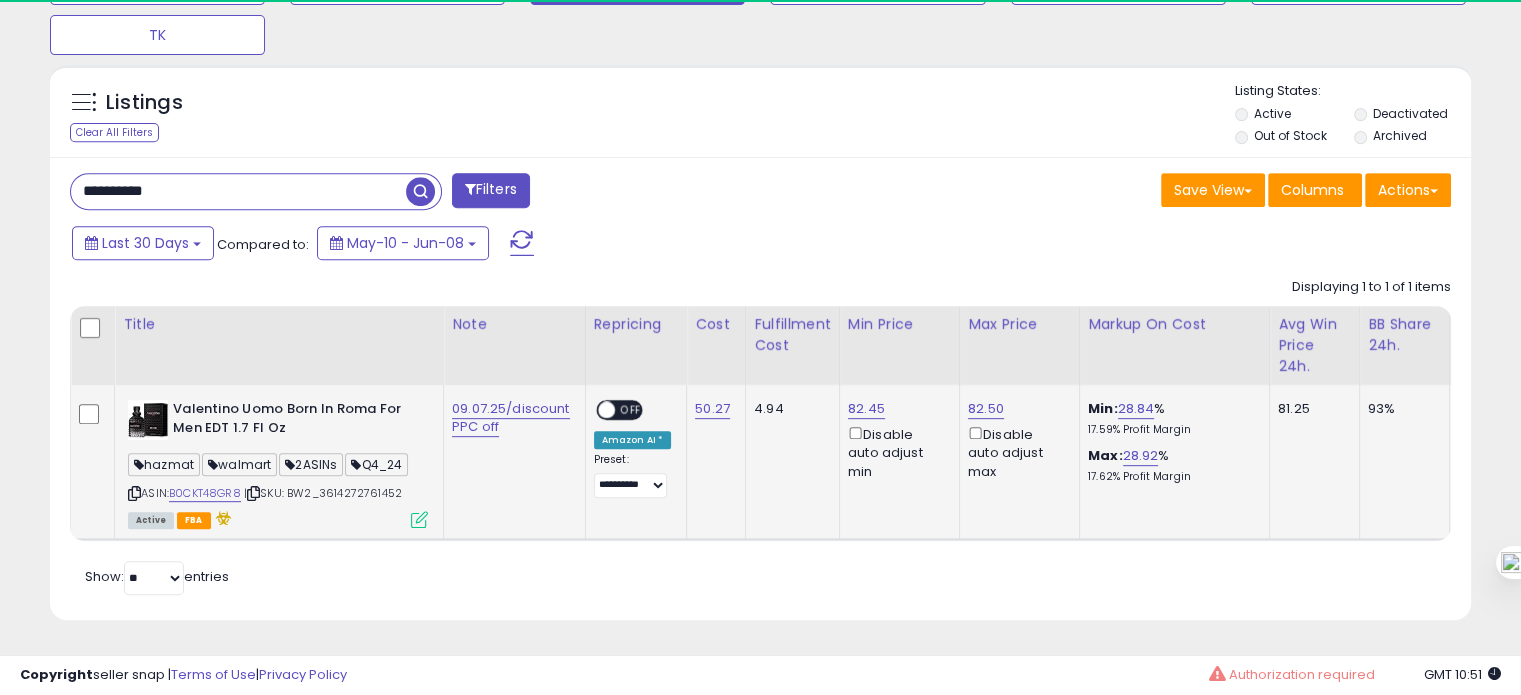 scroll, scrollTop: 999589, scrollLeft: 999176, axis: both 